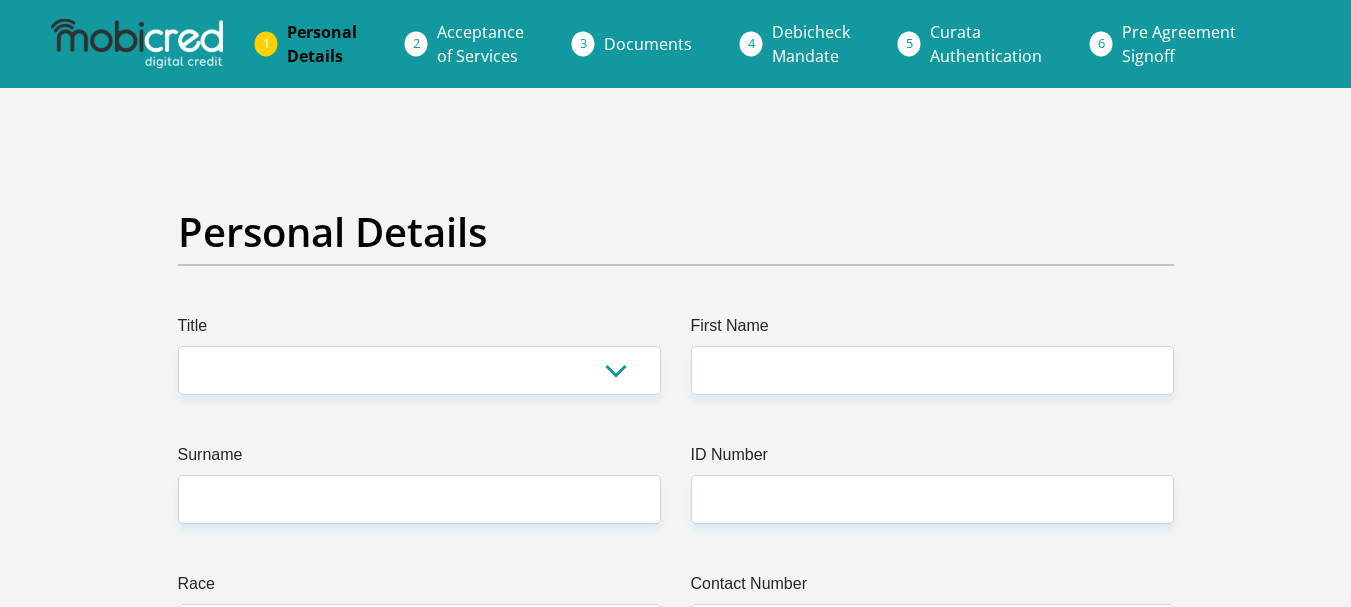 scroll, scrollTop: 0, scrollLeft: 0, axis: both 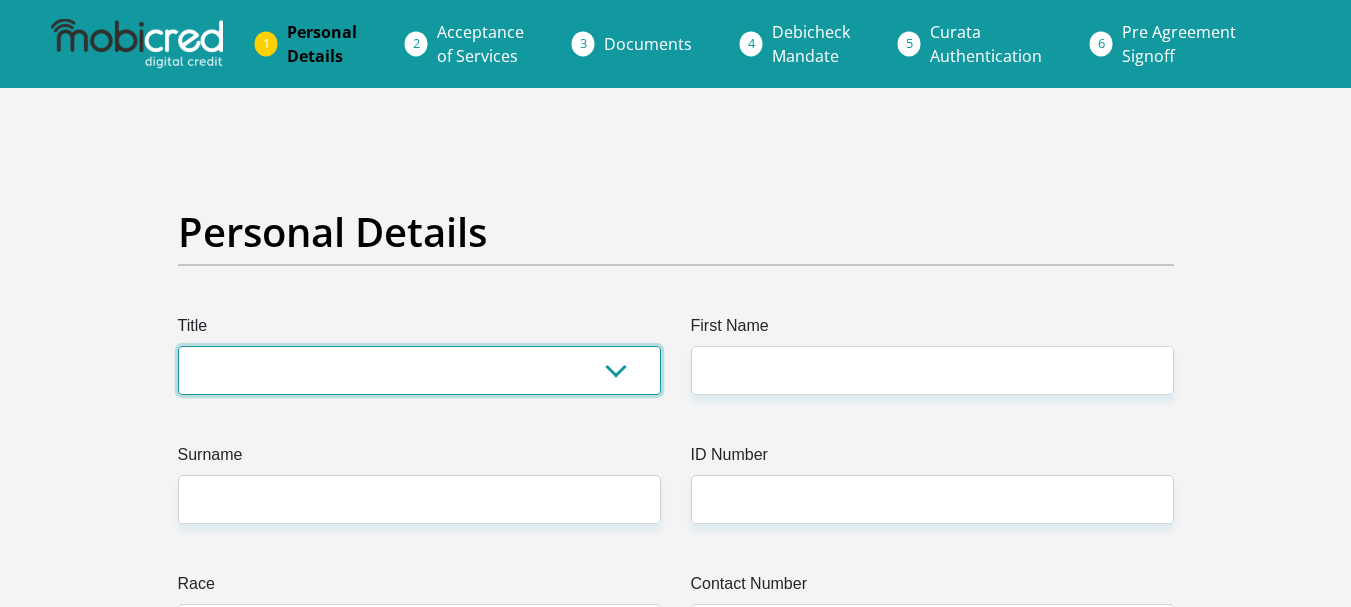 click on "Mr
Ms
Mrs
Dr
Other" at bounding box center (419, 370) 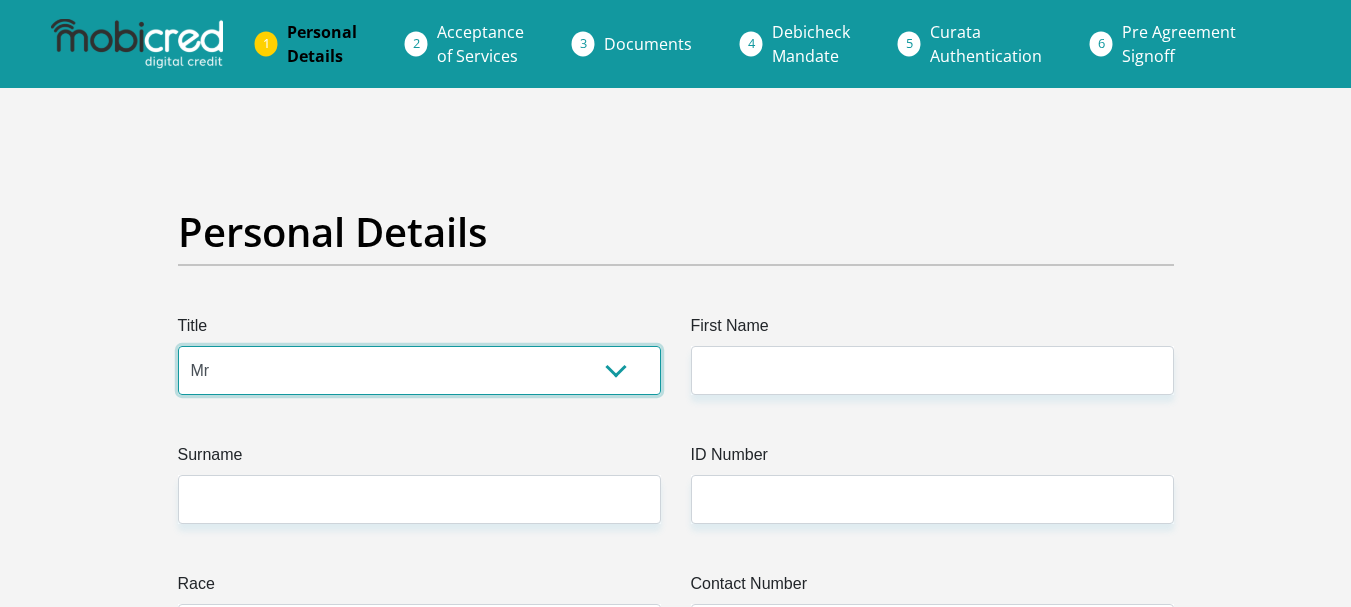 click on "Mr
Ms
Mrs
Dr
Other" at bounding box center [419, 370] 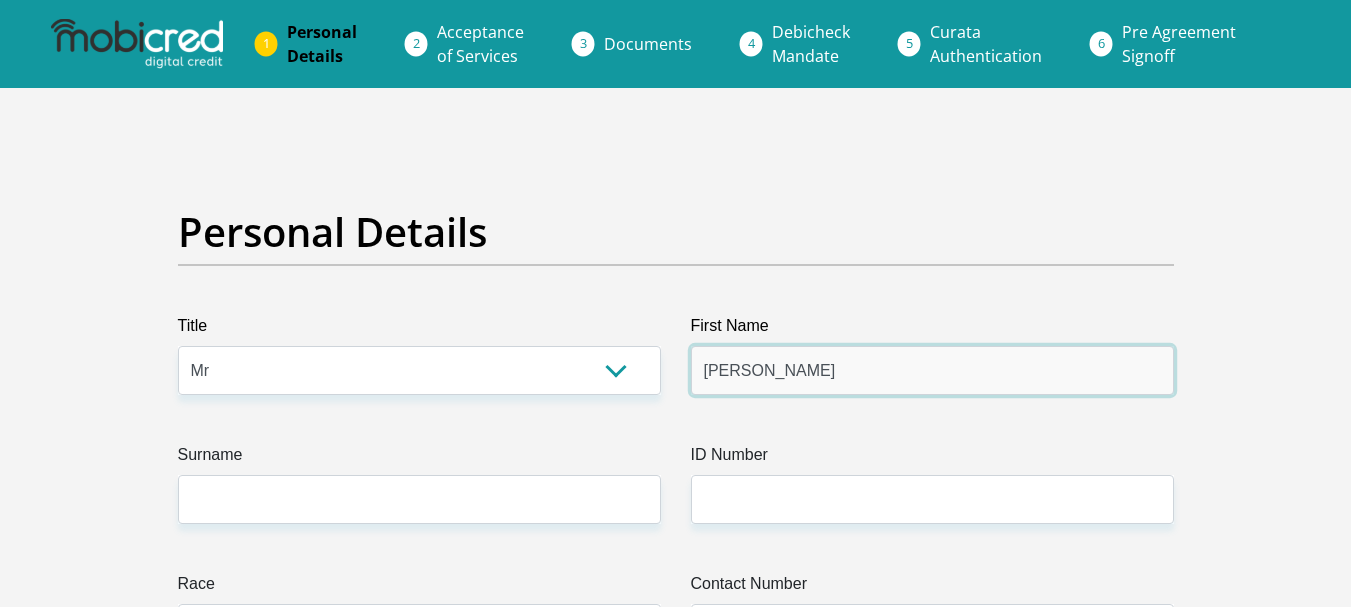 type on "lukas" 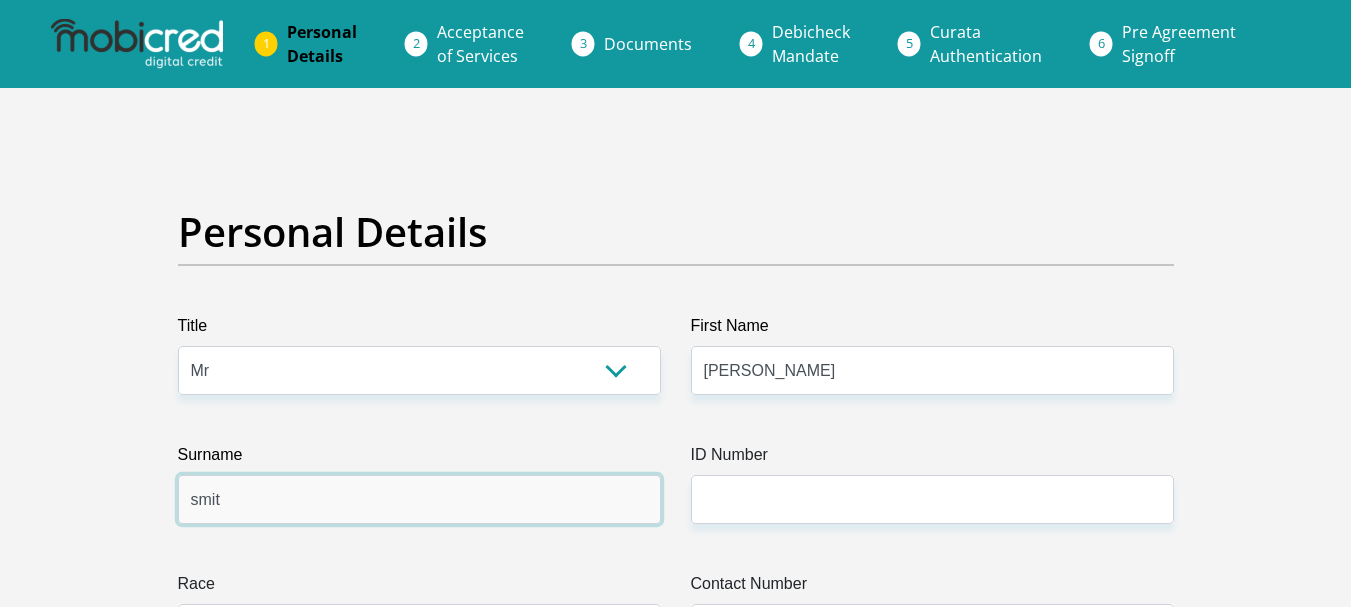 type on "smit" 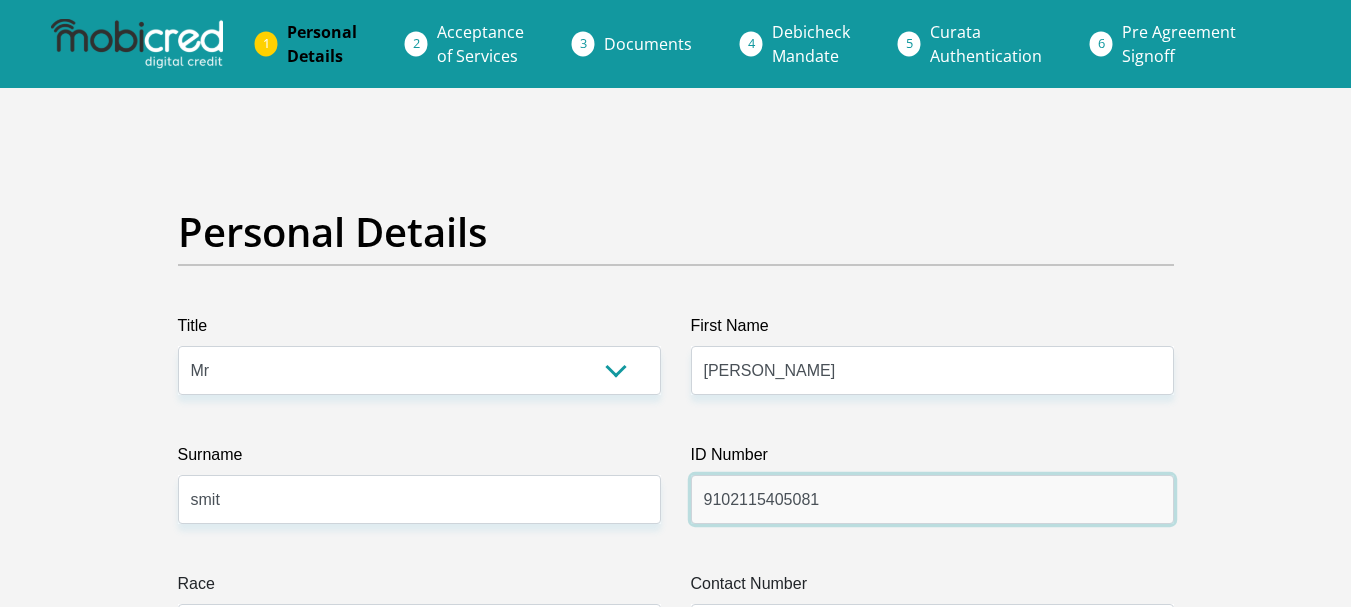 type on "9102115405081" 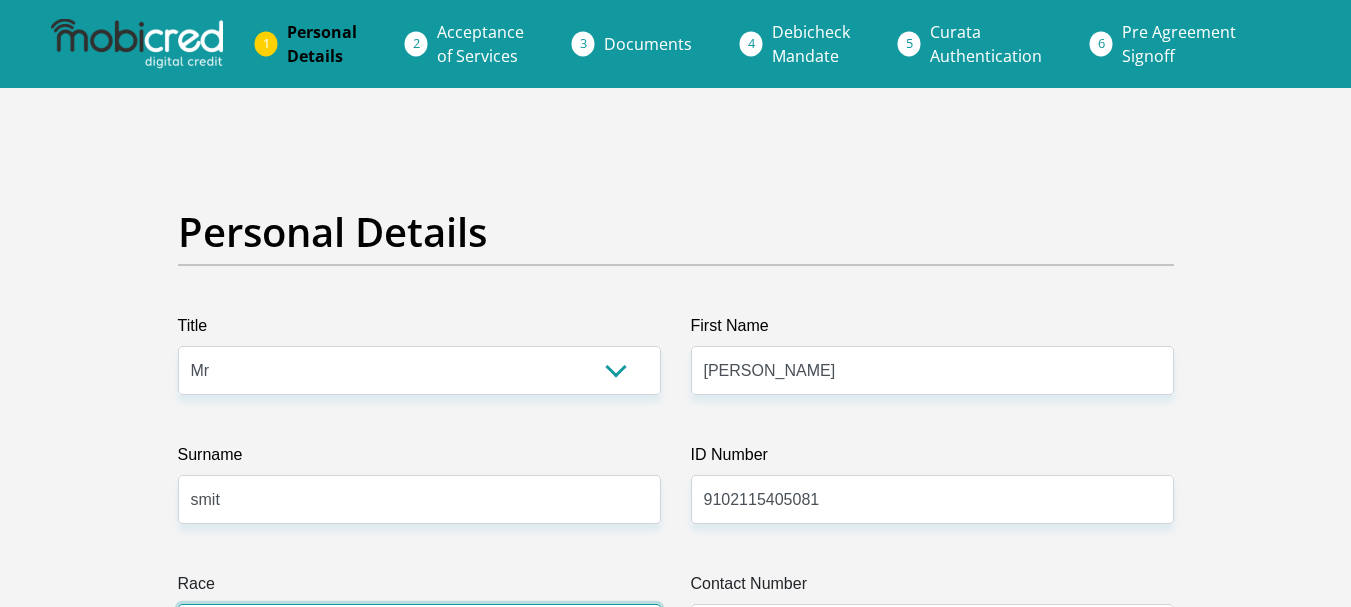 scroll, scrollTop: 47, scrollLeft: 0, axis: vertical 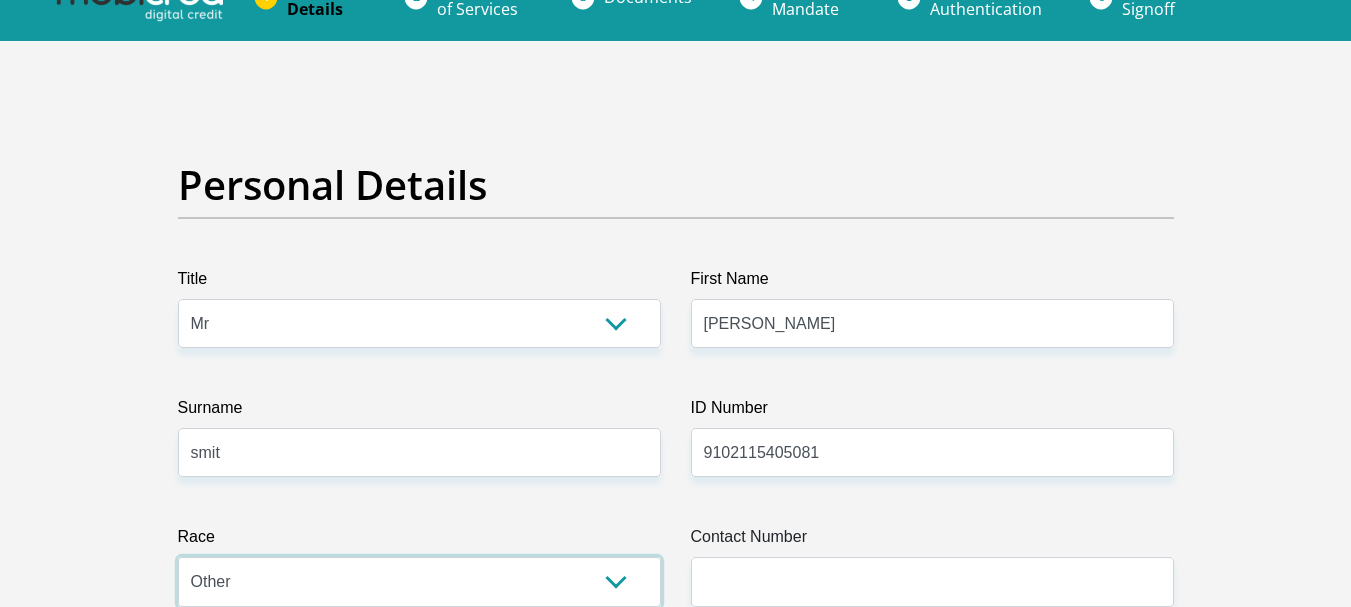 select on "4" 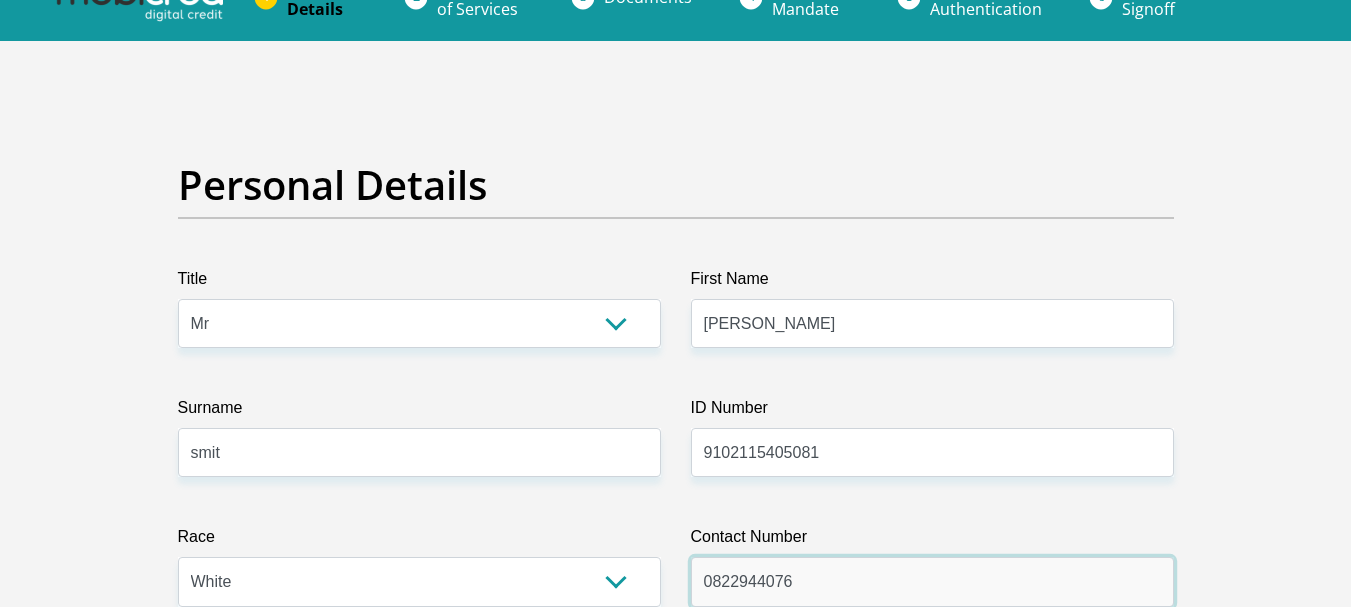 type on "0822944076" 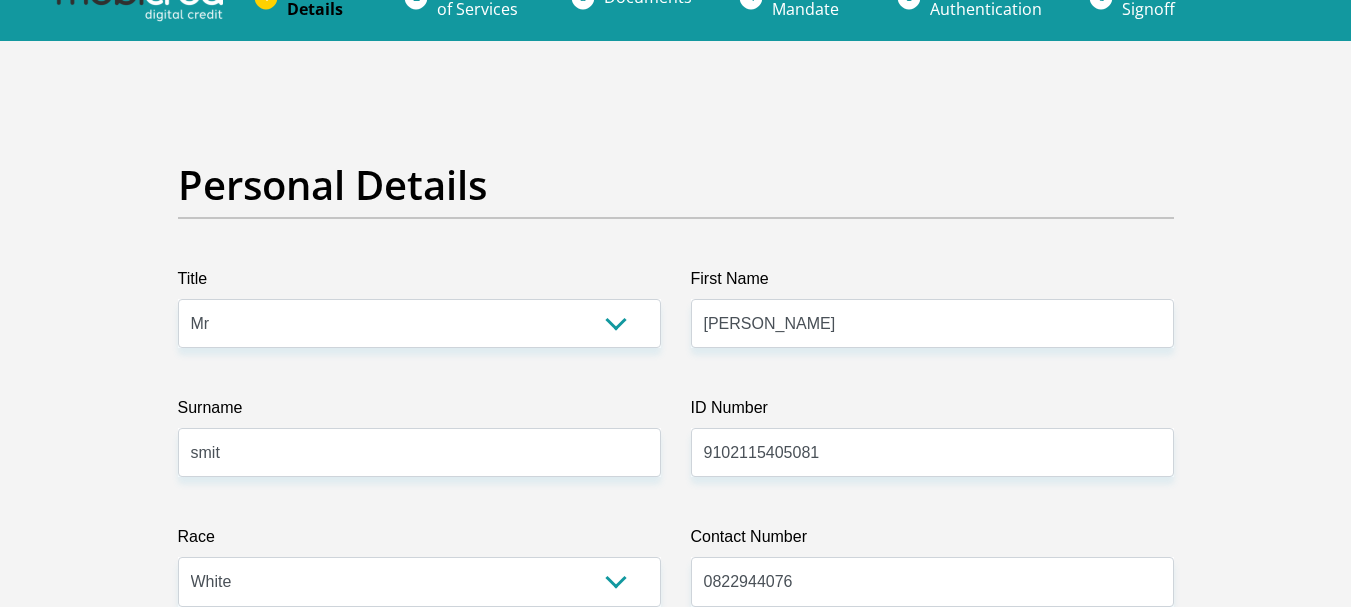 scroll, scrollTop: 455, scrollLeft: 0, axis: vertical 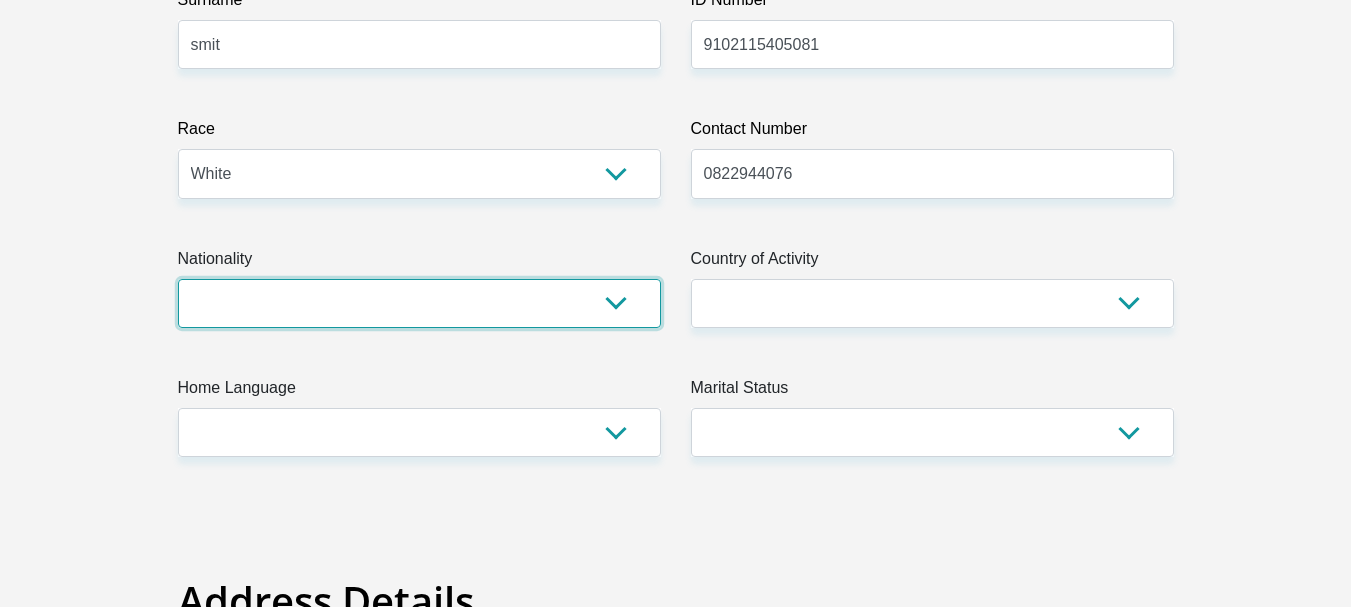 click on "South Africa
Afghanistan
Aland Islands
Albania
Algeria
America Samoa
American Virgin Islands
Andorra
Angola
Anguilla
Antarctica
Antigua and Barbuda
Argentina
Armenia
Aruba
Ascension Island
Australia
Austria
Azerbaijan
Bahamas
Bahrain
Bangladesh
Barbados
Chad" at bounding box center (419, 303) 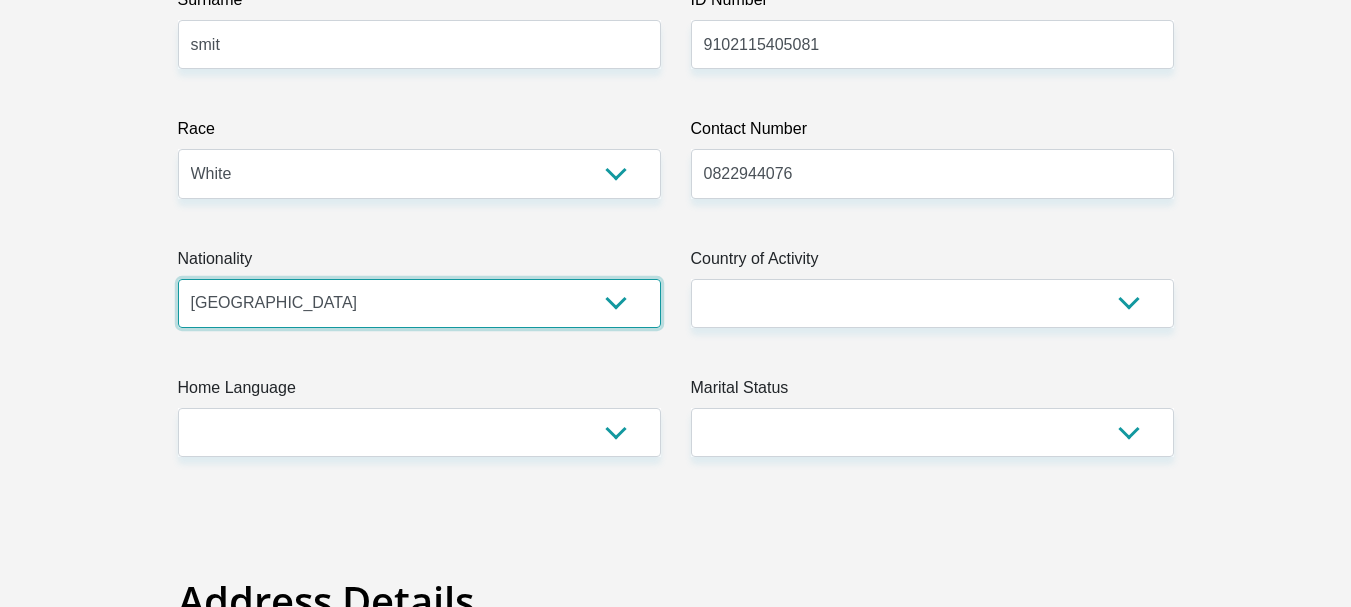 click on "South Africa
Afghanistan
Aland Islands
Albania
Algeria
America Samoa
American Virgin Islands
Andorra
Angola
Anguilla
Antarctica
Antigua and Barbuda
Argentina
Armenia
Aruba
Ascension Island
Australia
Austria
Azerbaijan
Bahamas
Bahrain
Bangladesh
Barbados
Chad" at bounding box center [419, 303] 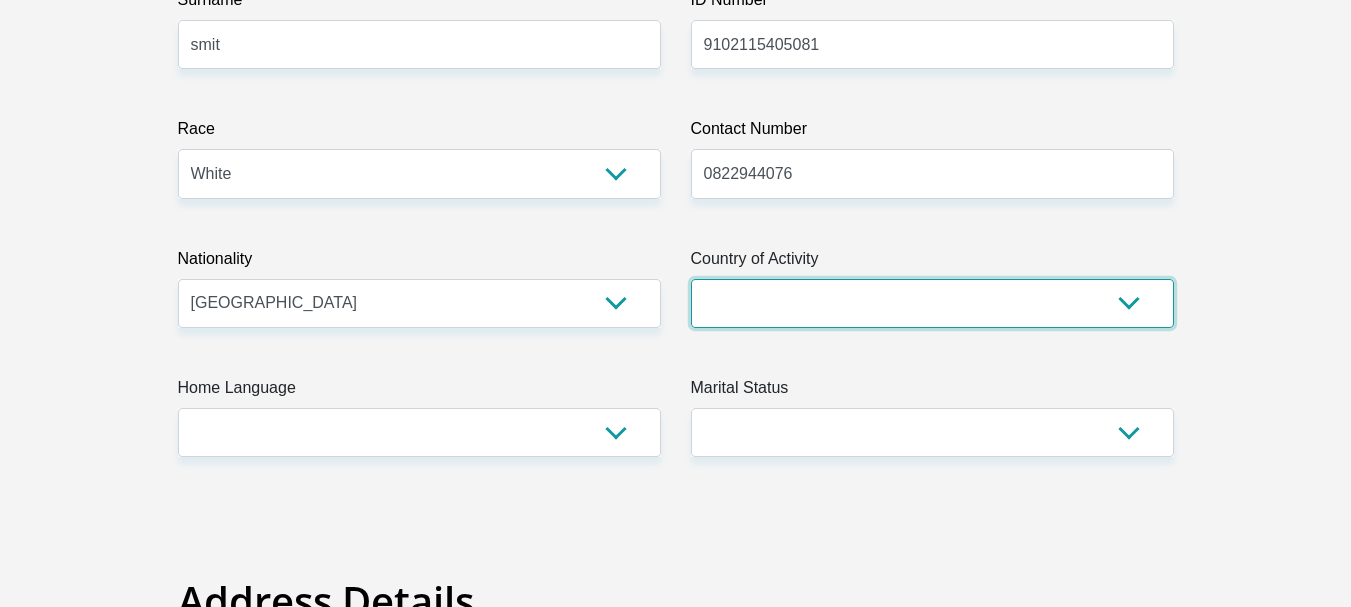 click on "South Africa
Afghanistan
Aland Islands
Albania
Algeria
America Samoa
American Virgin Islands
Andorra
Angola
Anguilla
Antarctica
Antigua and Barbuda
Argentina
Armenia
Aruba
Ascension Island
Australia
Austria
Azerbaijan
Chad" at bounding box center [932, 303] 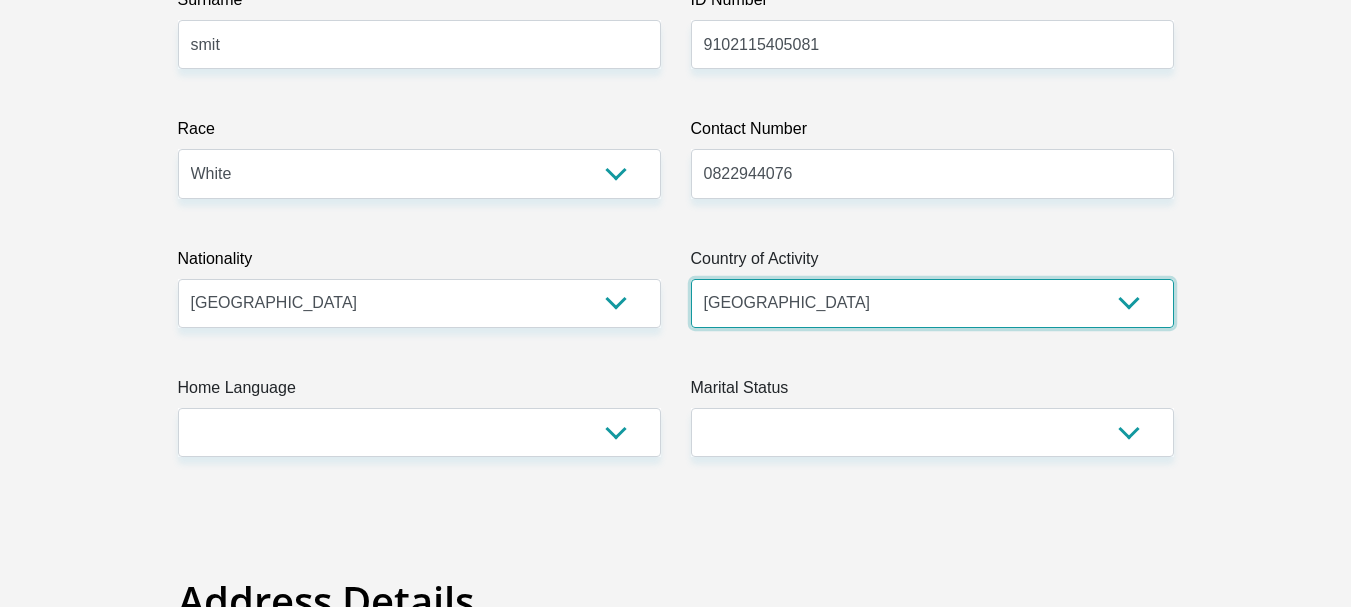click on "South Africa
Afghanistan
Aland Islands
Albania
Algeria
America Samoa
American Virgin Islands
Andorra
Angola
Anguilla
Antarctica
Antigua and Barbuda
Argentina
Armenia
Aruba
Ascension Island
Australia
Austria
Azerbaijan
Chad" at bounding box center [932, 303] 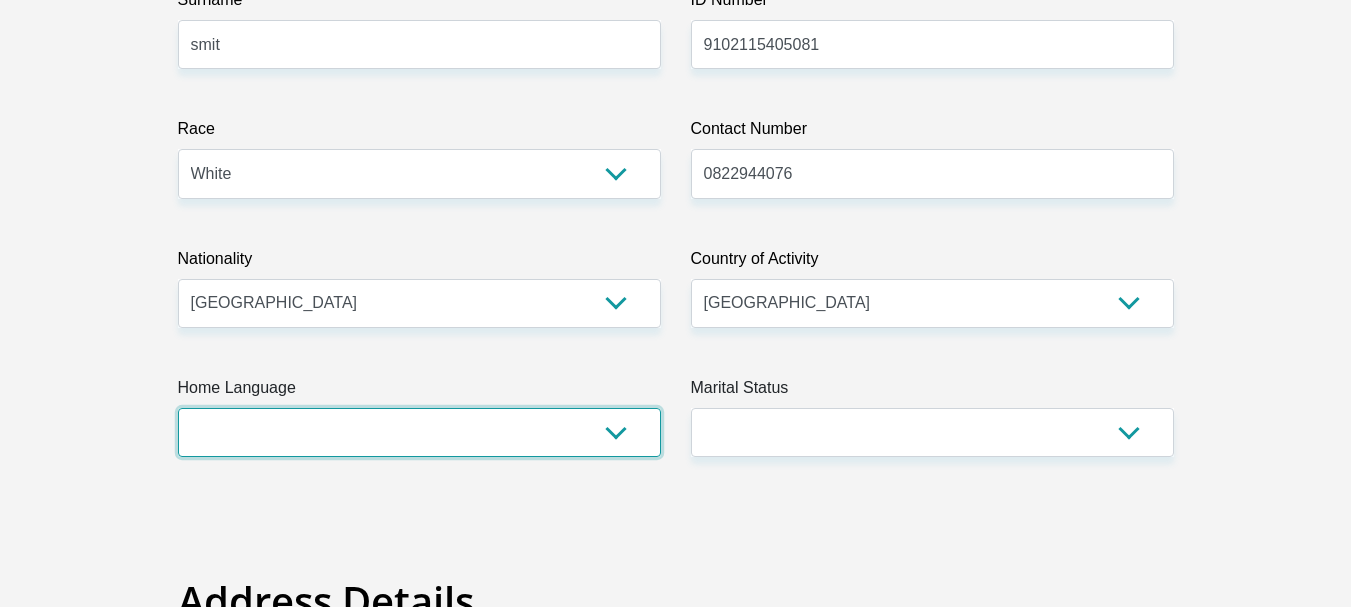 click on "Afrikaans
English
Sepedi
South Ndebele
Southern Sotho
Swati
Tsonga
Tswana
Venda
Xhosa
Zulu
Other" at bounding box center [419, 432] 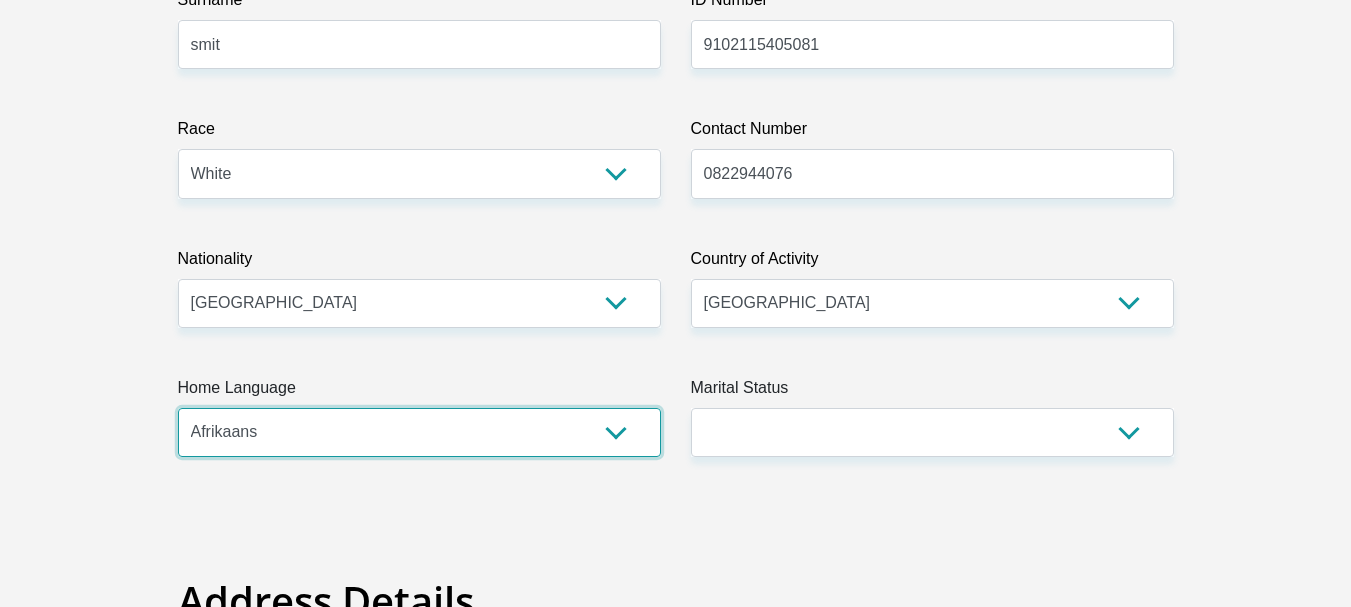 click on "Afrikaans
English
Sepedi
South Ndebele
Southern Sotho
Swati
Tsonga
Tswana
Venda
Xhosa
Zulu
Other" at bounding box center [419, 432] 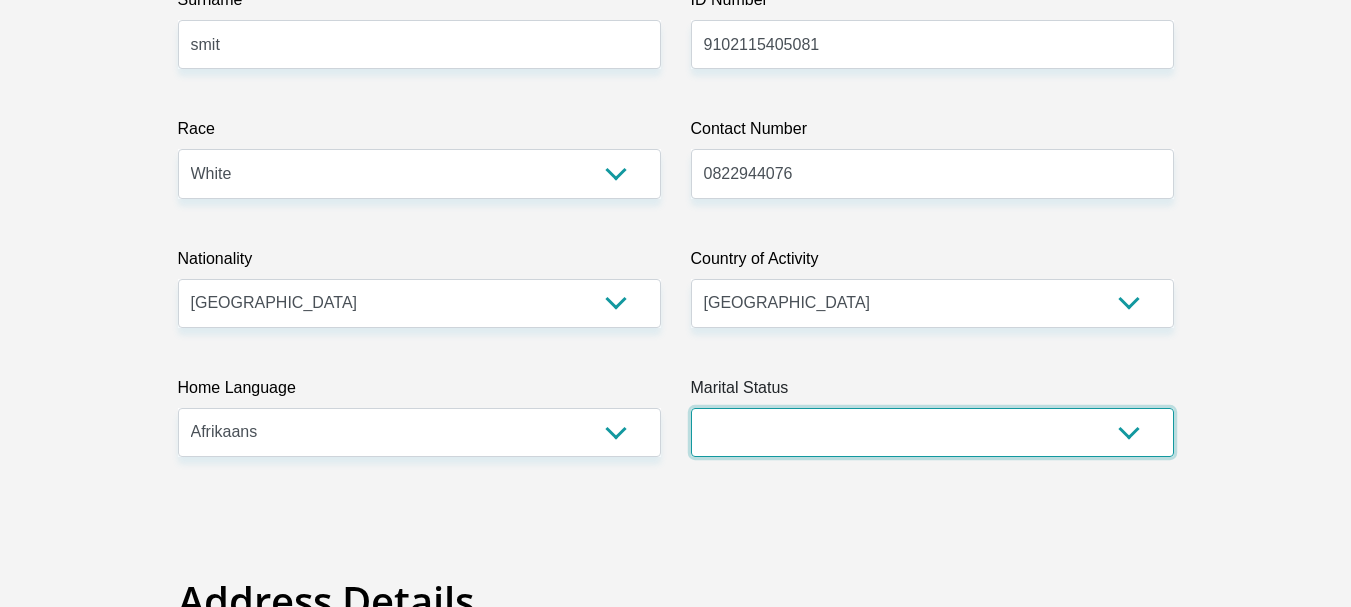click on "Married ANC
Single
Divorced
Widowed
Married COP or Customary Law" at bounding box center (932, 432) 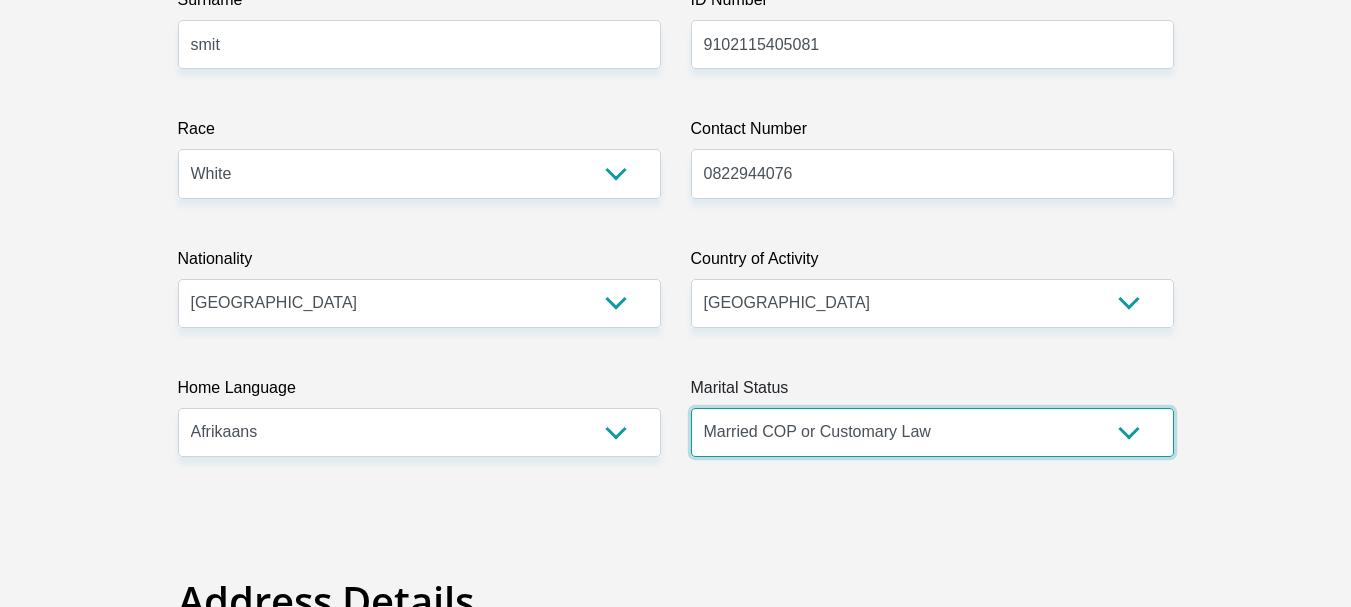 click on "Married ANC
Single
Divorced
Widowed
Married COP or Customary Law" at bounding box center [932, 432] 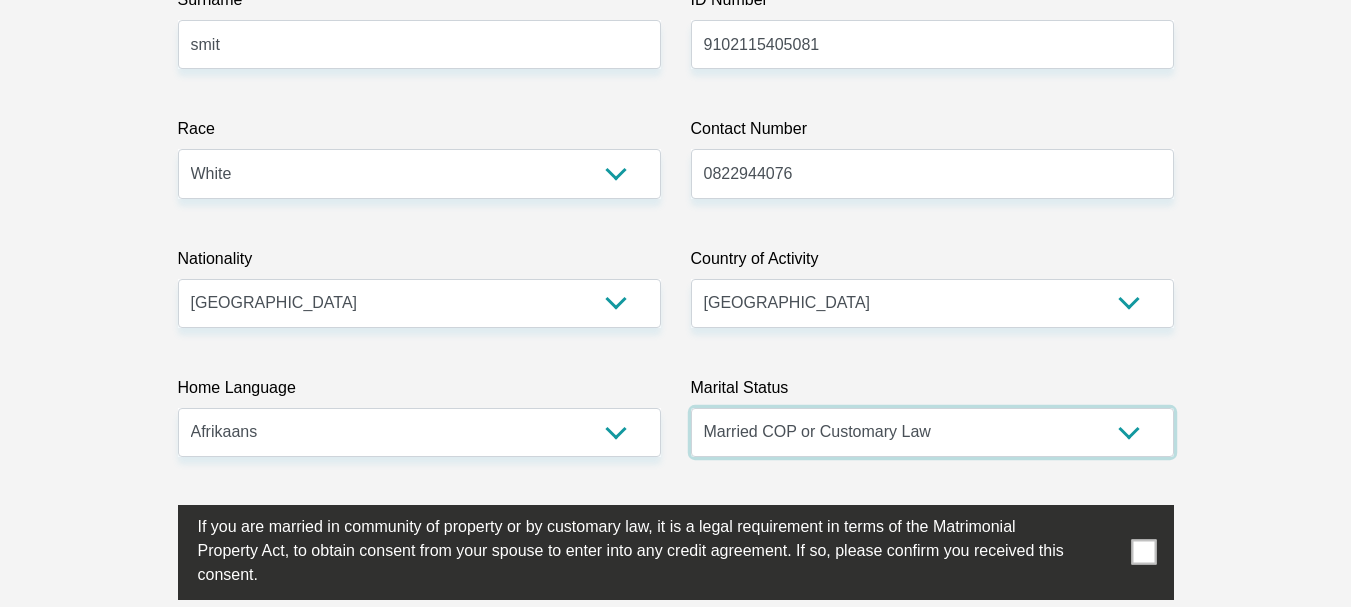 click on "Married ANC
Single
Divorced
Widowed
Married COP or Customary Law" at bounding box center (932, 432) 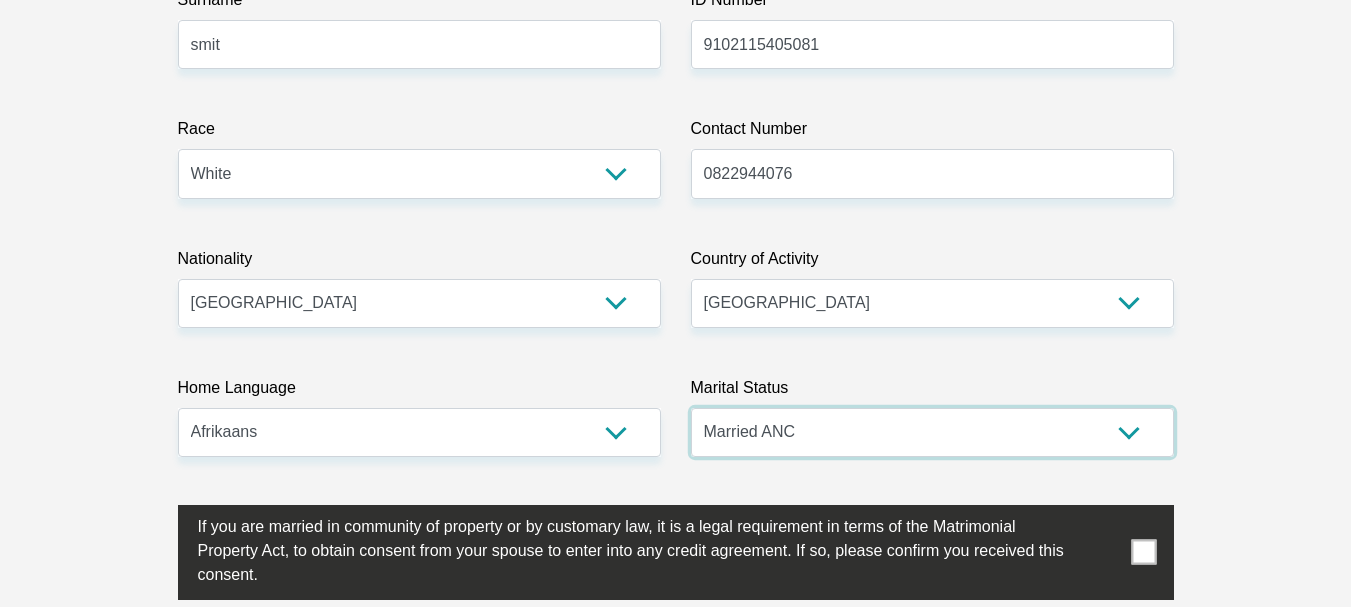 click on "Married ANC
Single
Divorced
Widowed
Married COP or Customary Law" at bounding box center (932, 432) 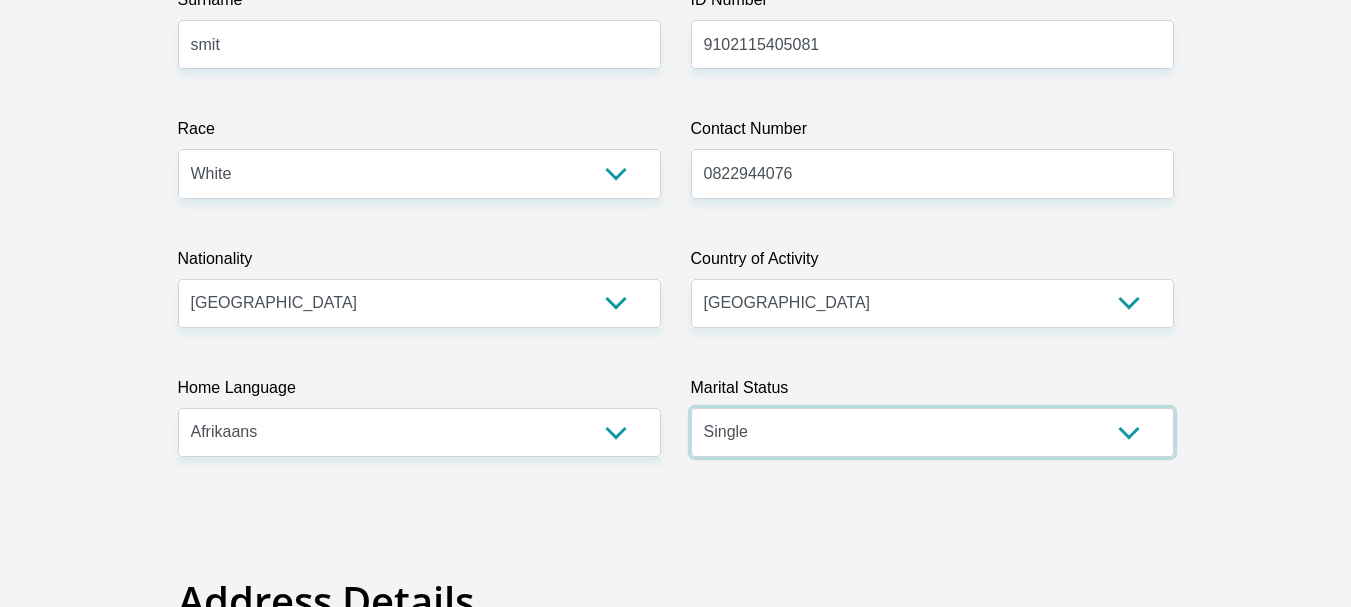 select on "1" 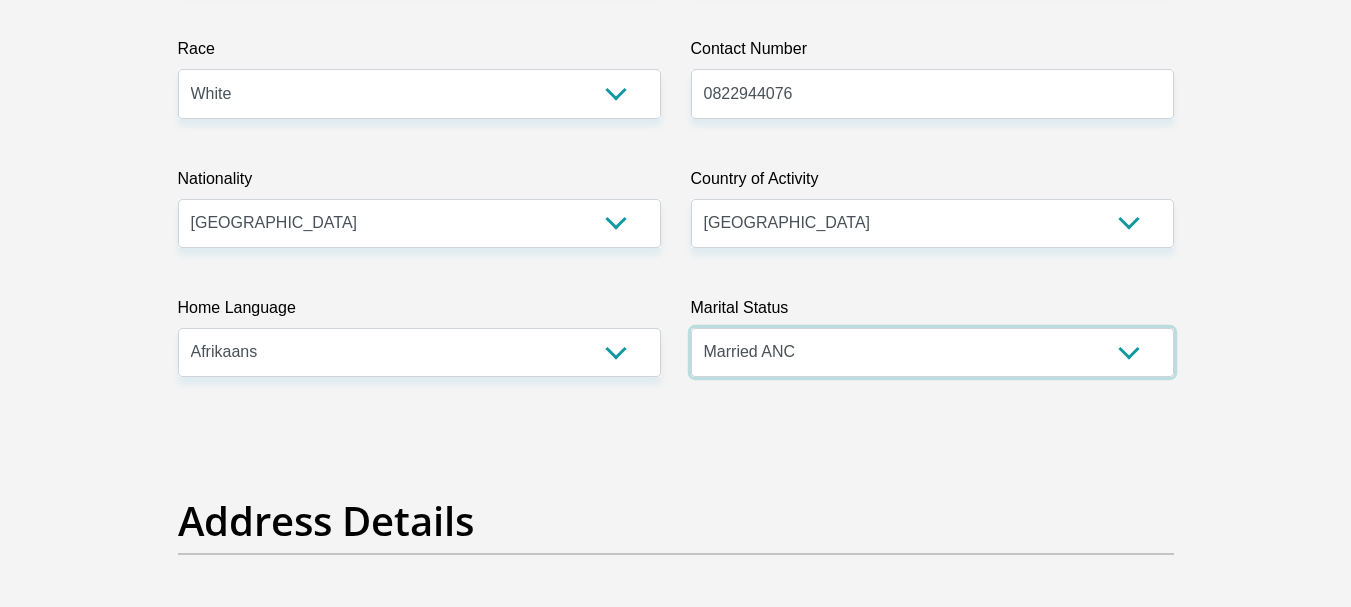 scroll, scrollTop: 575, scrollLeft: 0, axis: vertical 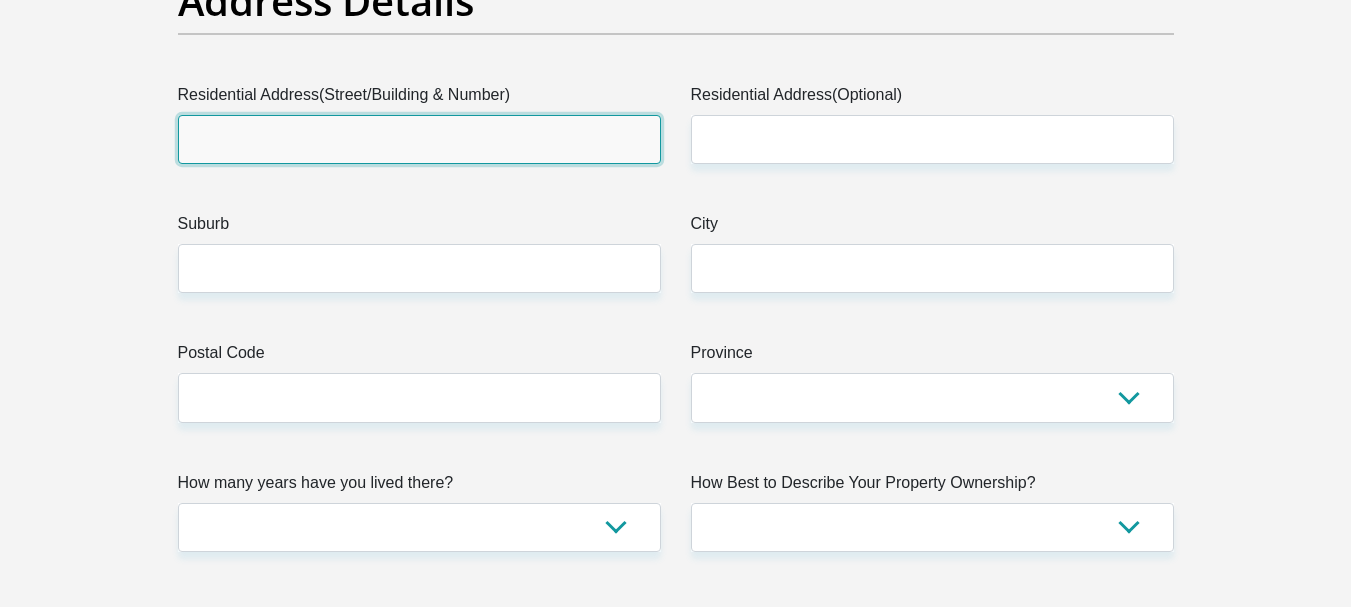 click on "Residential Address(Street/Building & Number)" at bounding box center [419, 139] 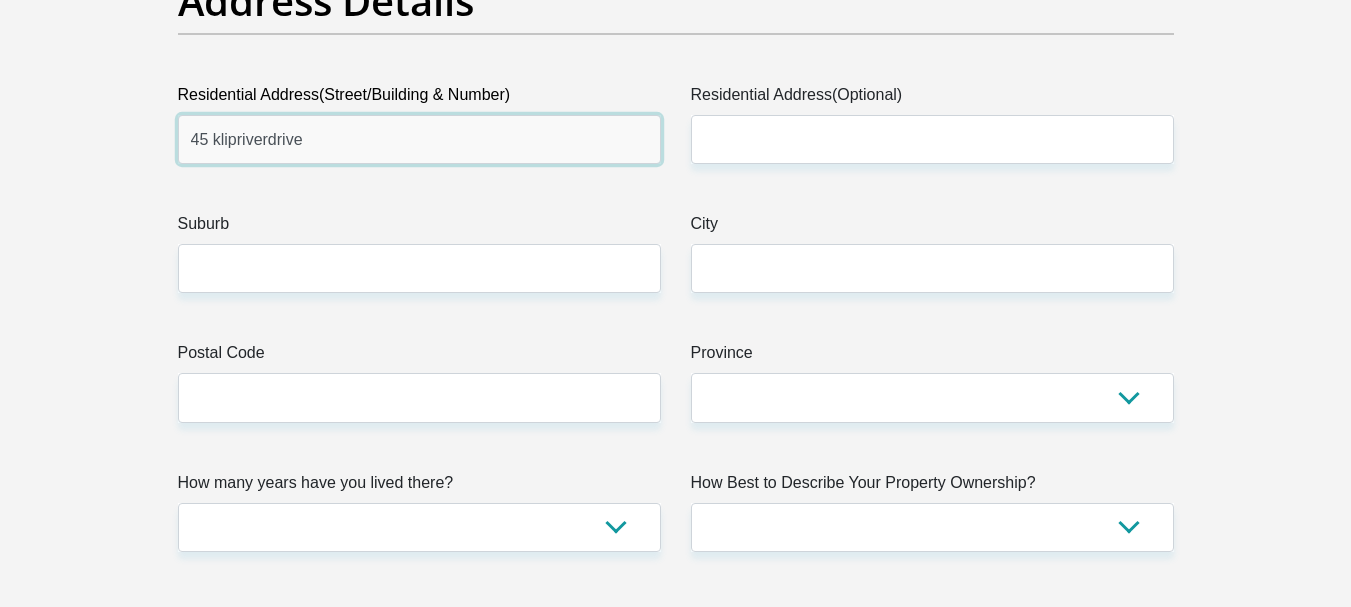 type on "45 klipriverdrive" 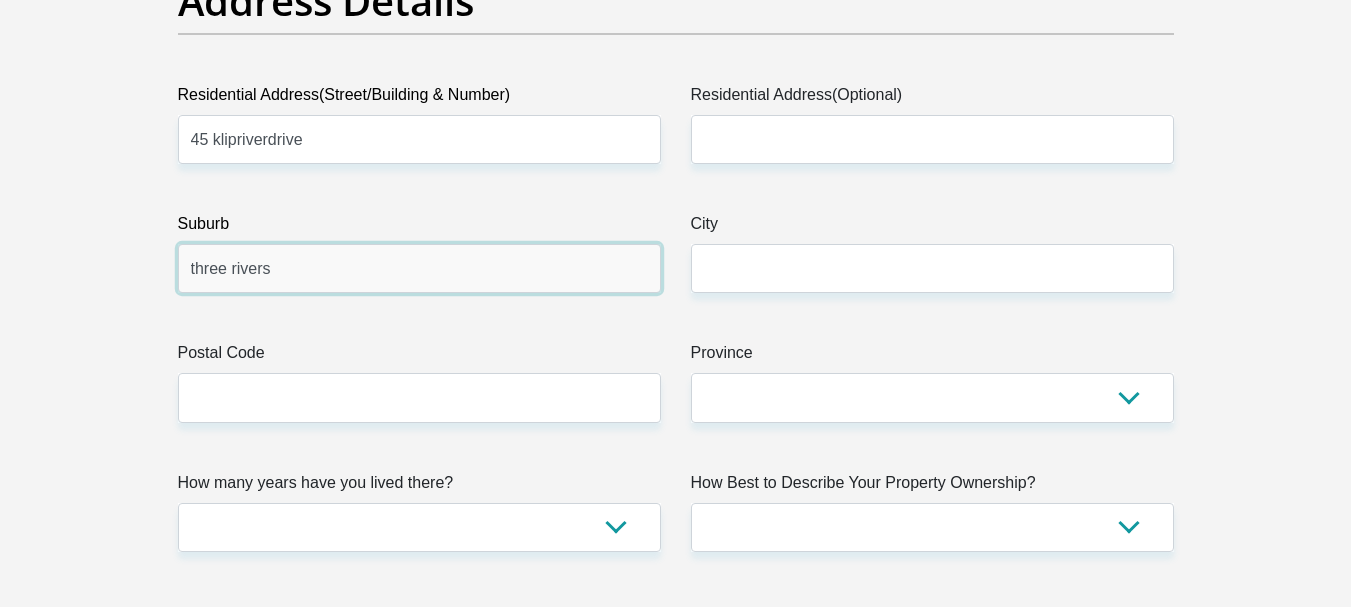 type on "three rivers" 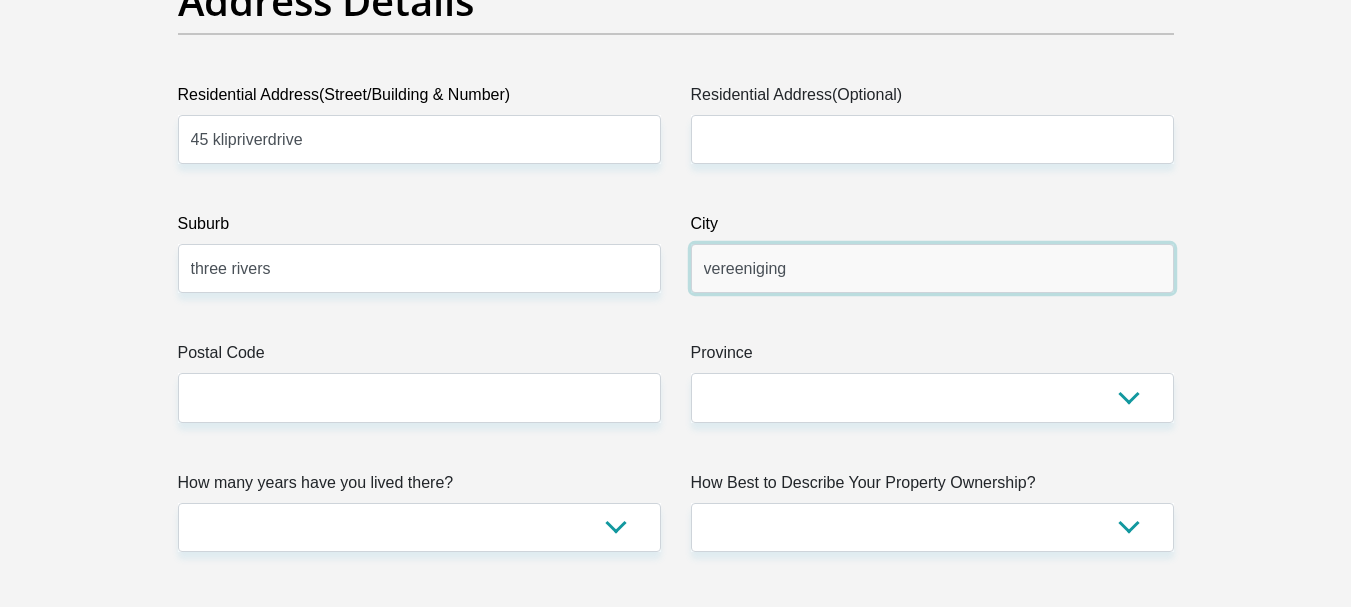 type on "vereeniging" 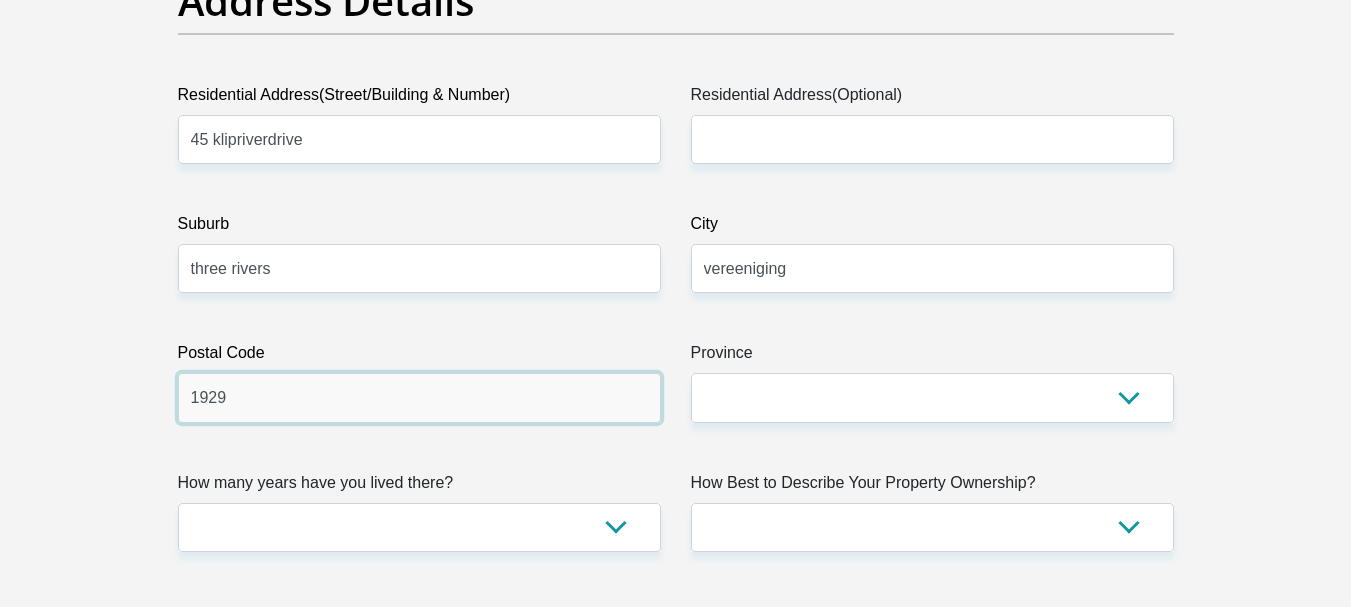 type on "1929" 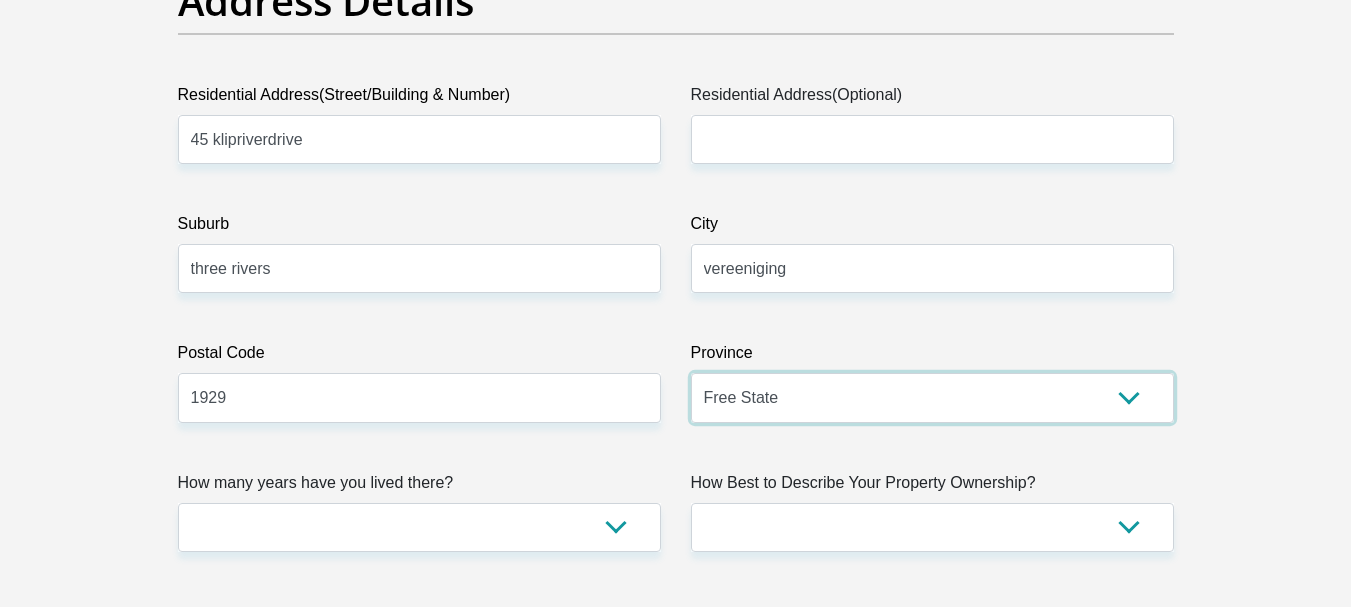 select on "Gauteng" 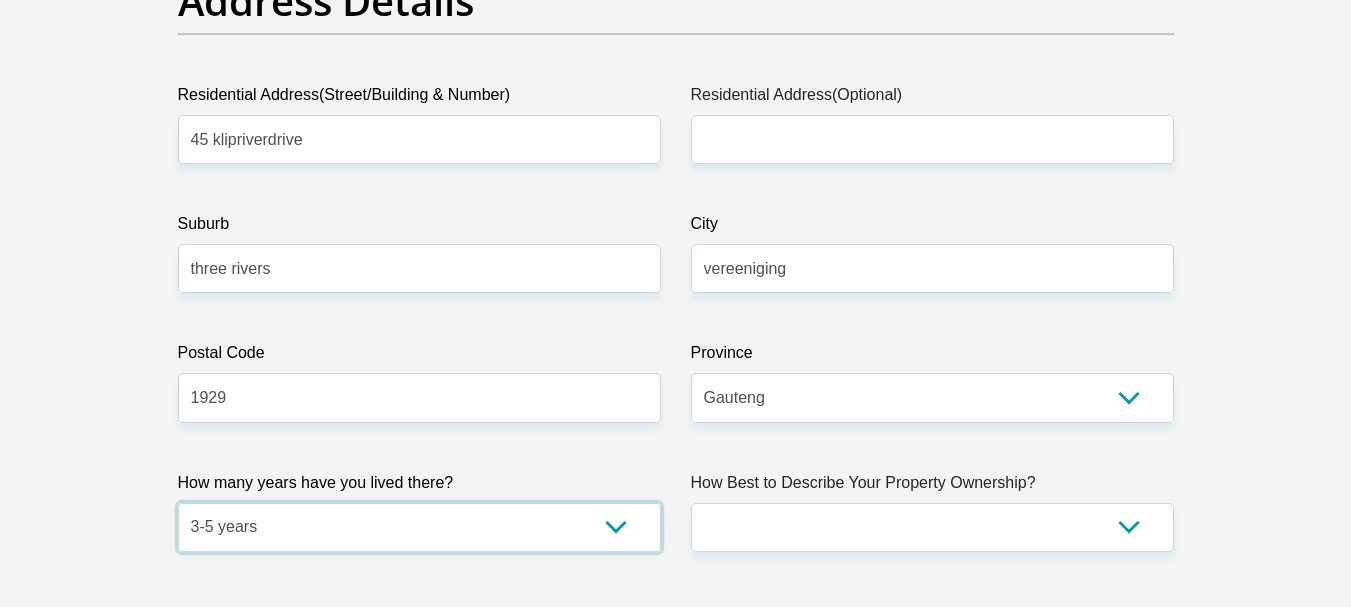 select on "5" 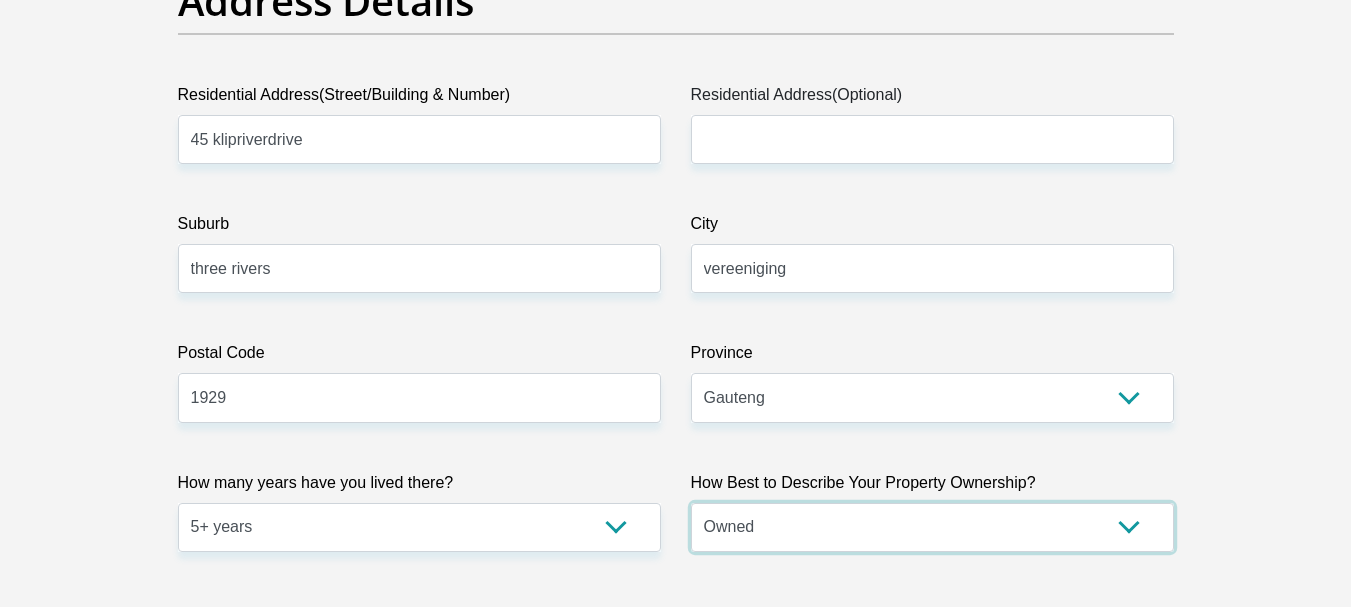 select on "Rented" 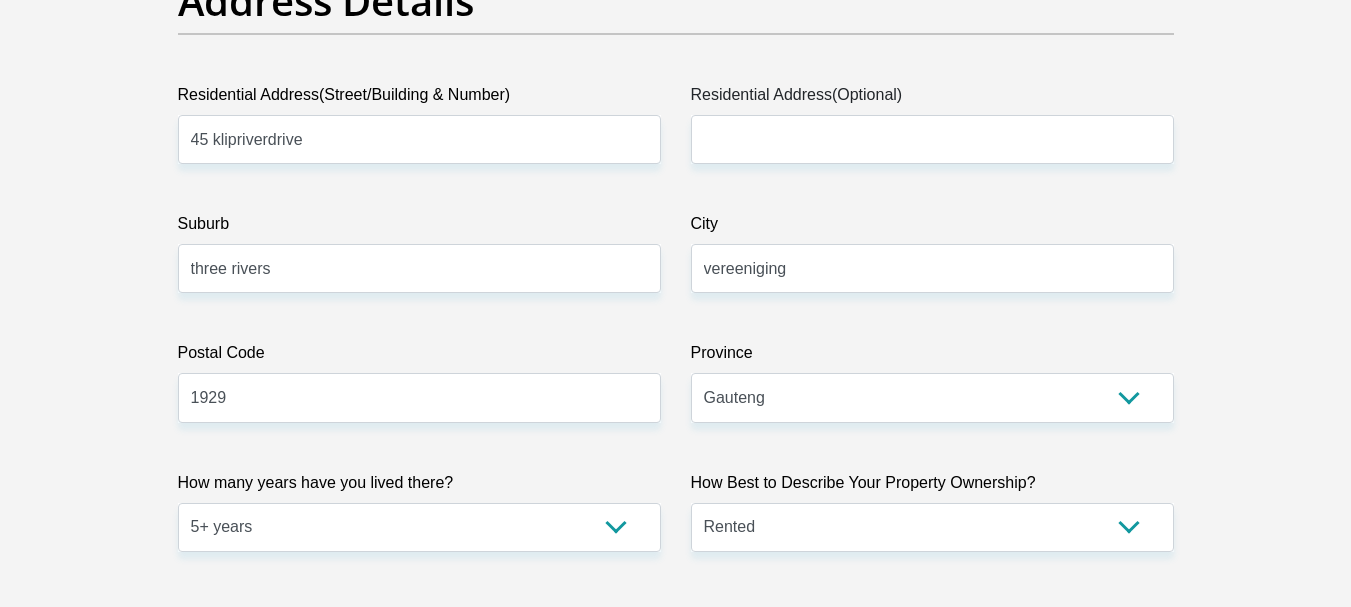 scroll, scrollTop: 1586, scrollLeft: 0, axis: vertical 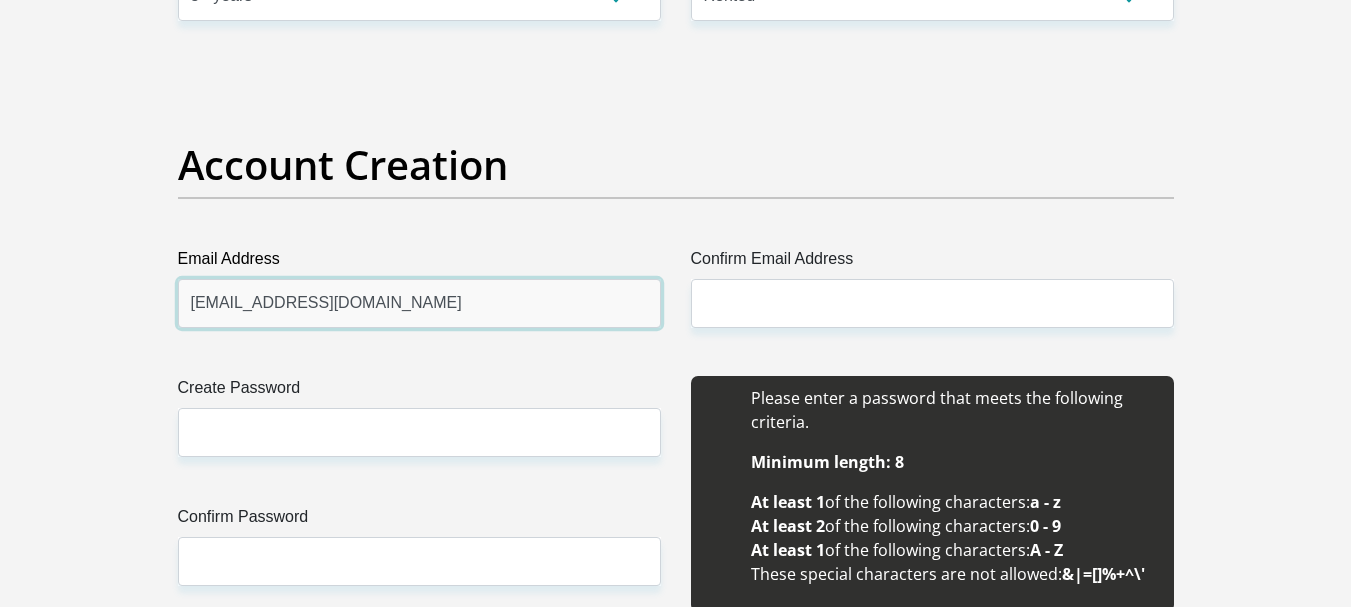 type on "lukasmandy338@gmail.com" 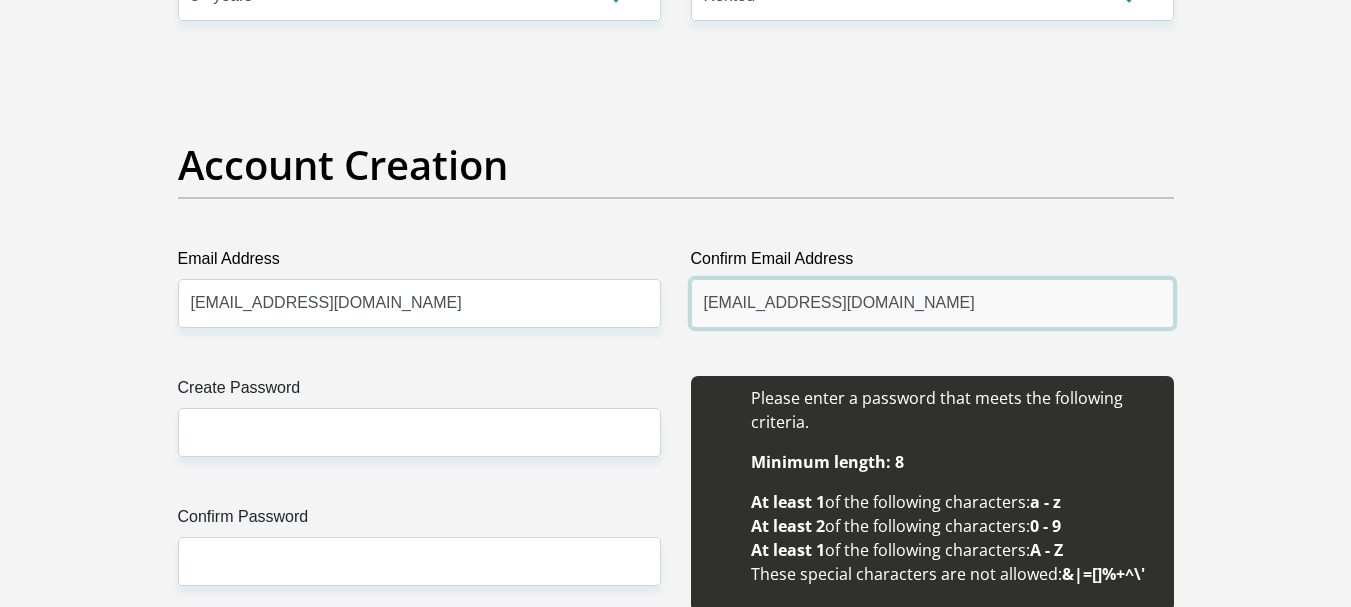 type on "lukasmandy338@gmail.com" 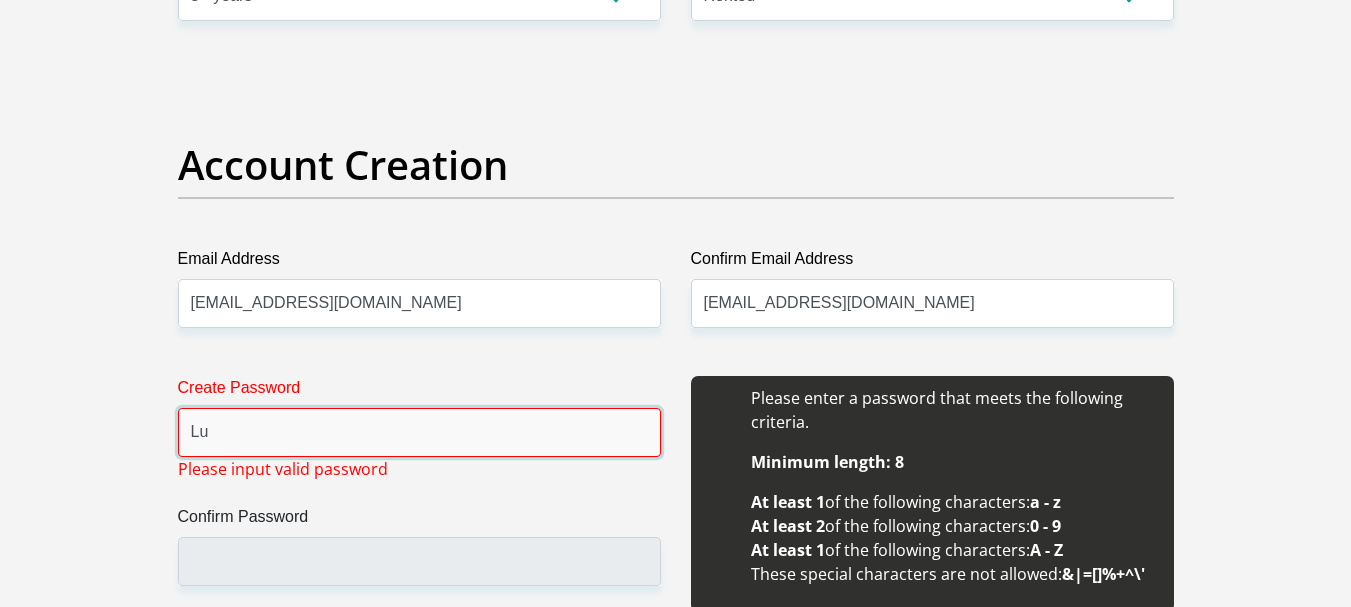 type on "L" 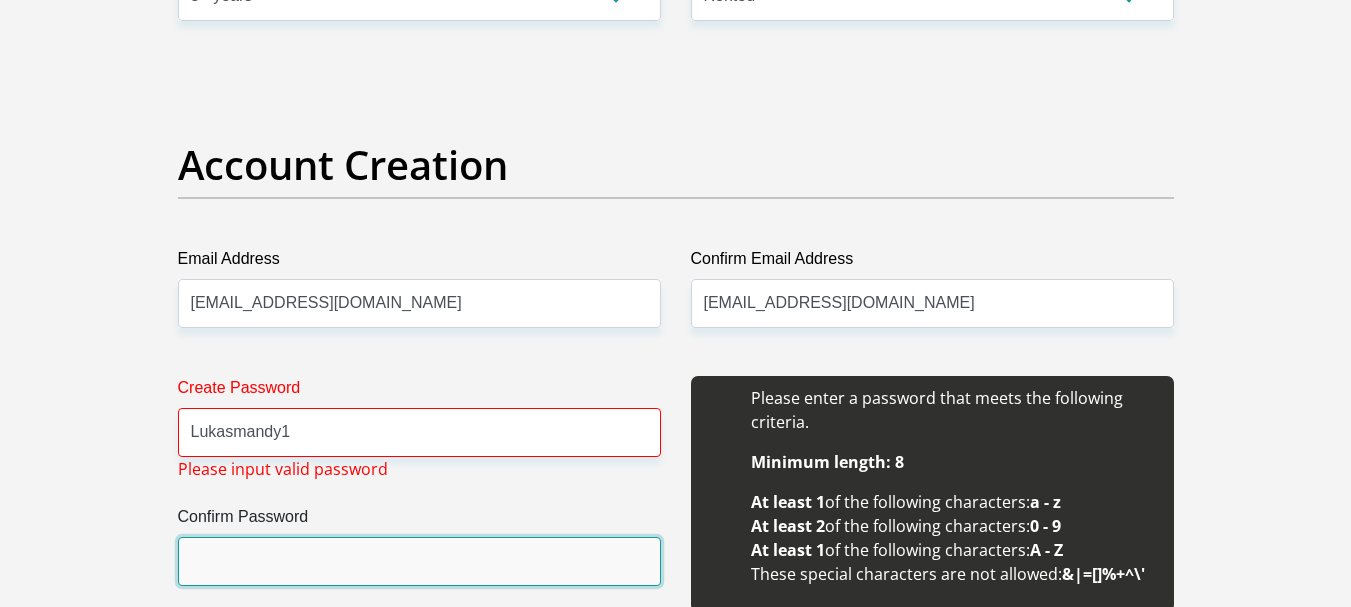click on "Confirm Password" at bounding box center (419, 561) 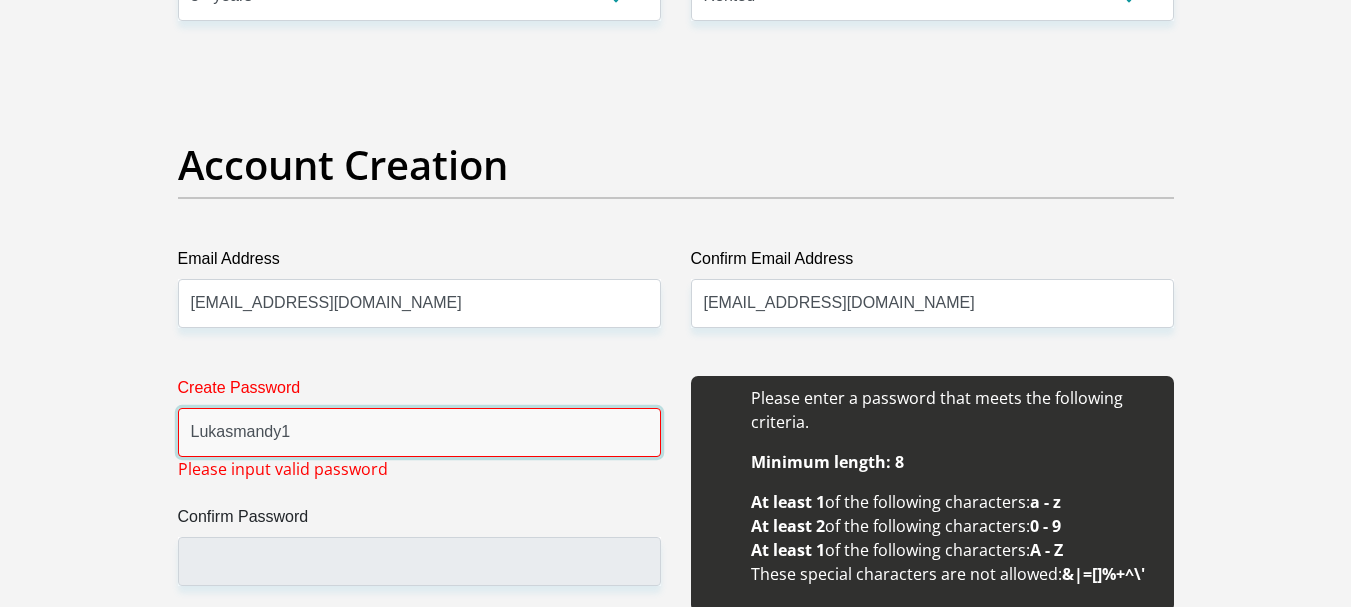 click on "Lukasmandy1" at bounding box center (419, 432) 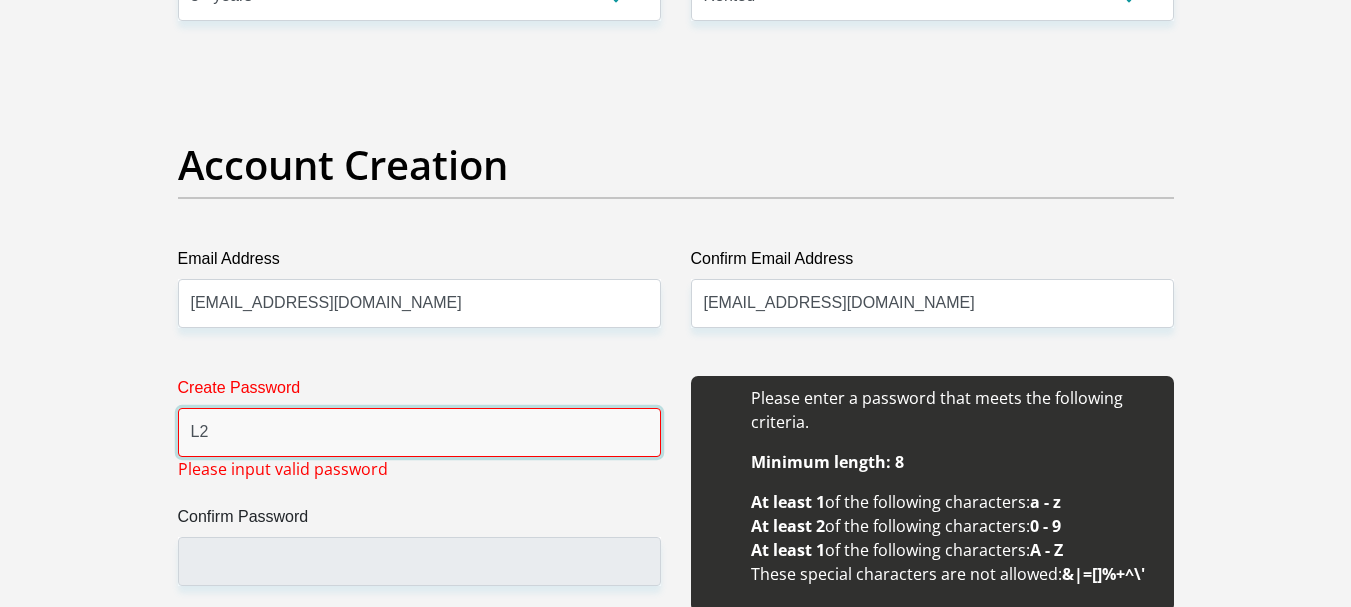 type on "L" 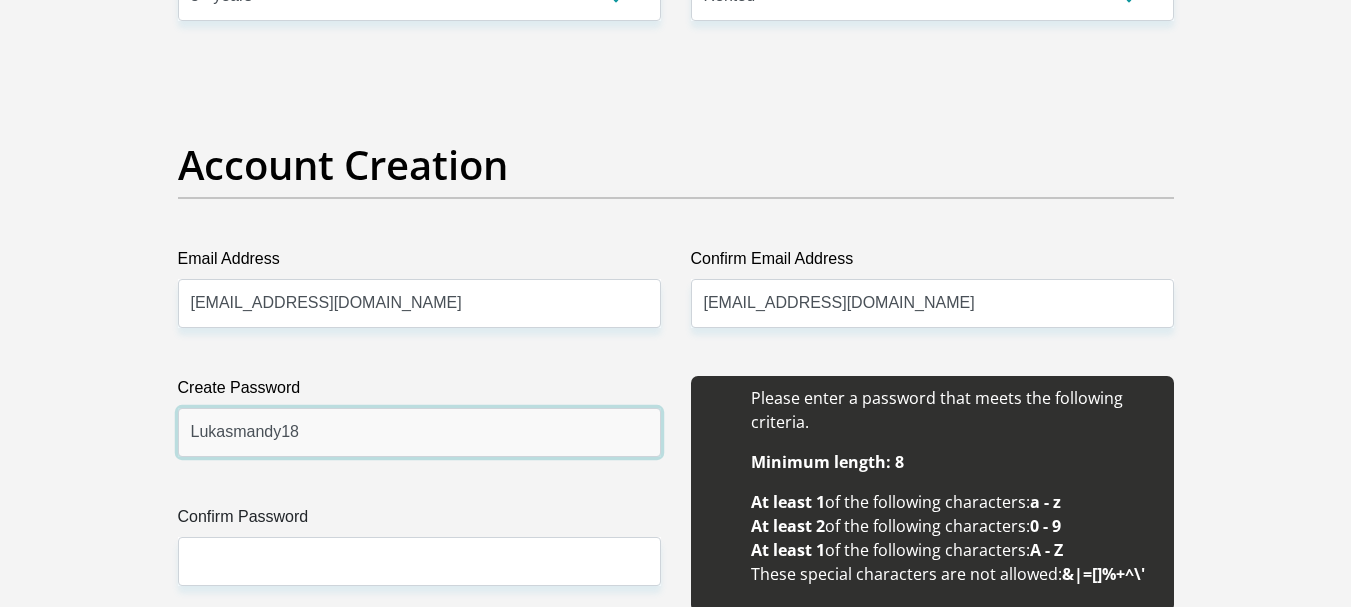 type on "Lukasmandy18" 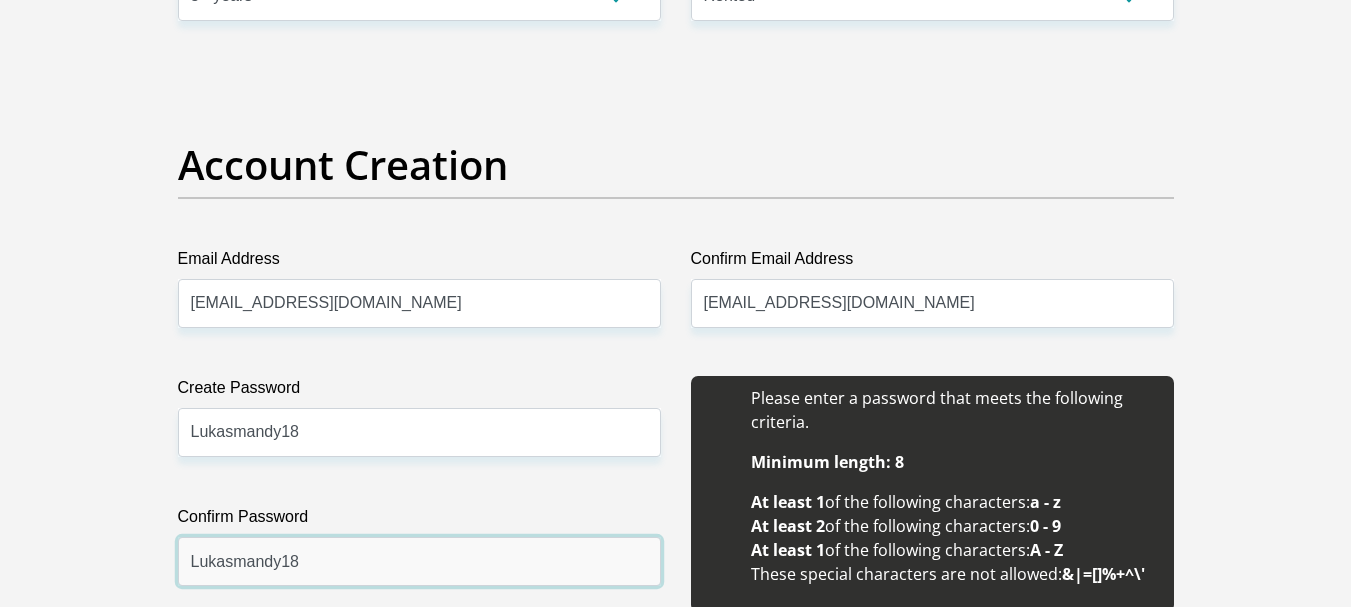 type on "Lukasmandy18" 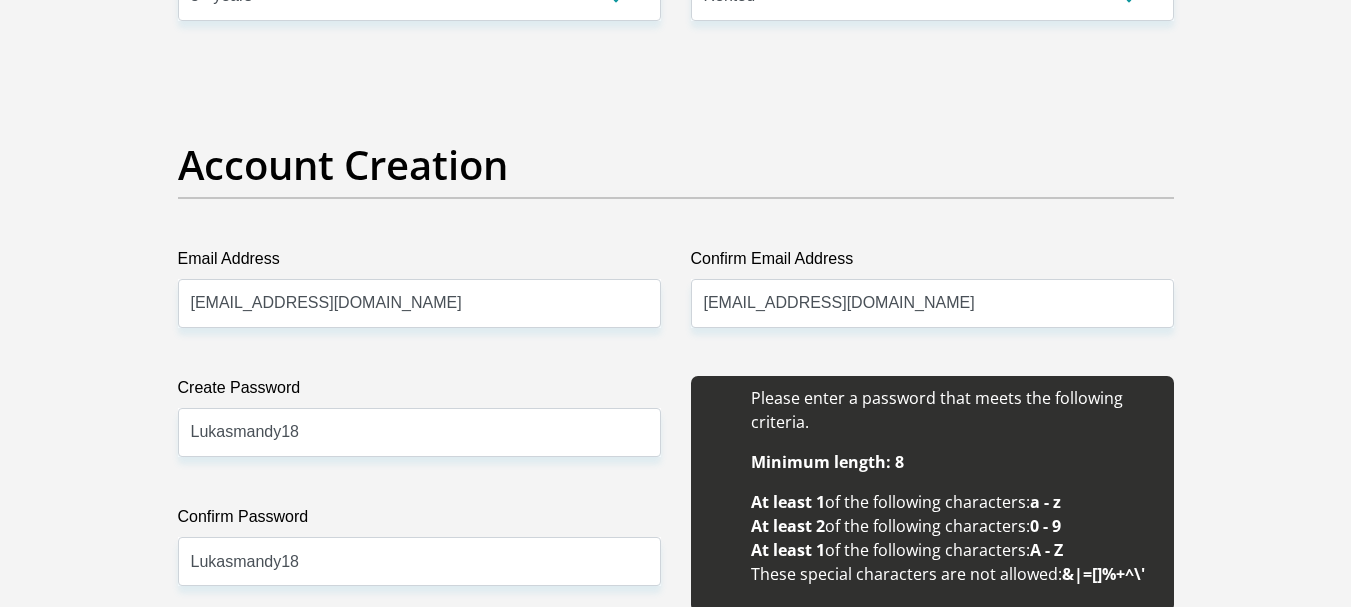 scroll, scrollTop: 2199, scrollLeft: 0, axis: vertical 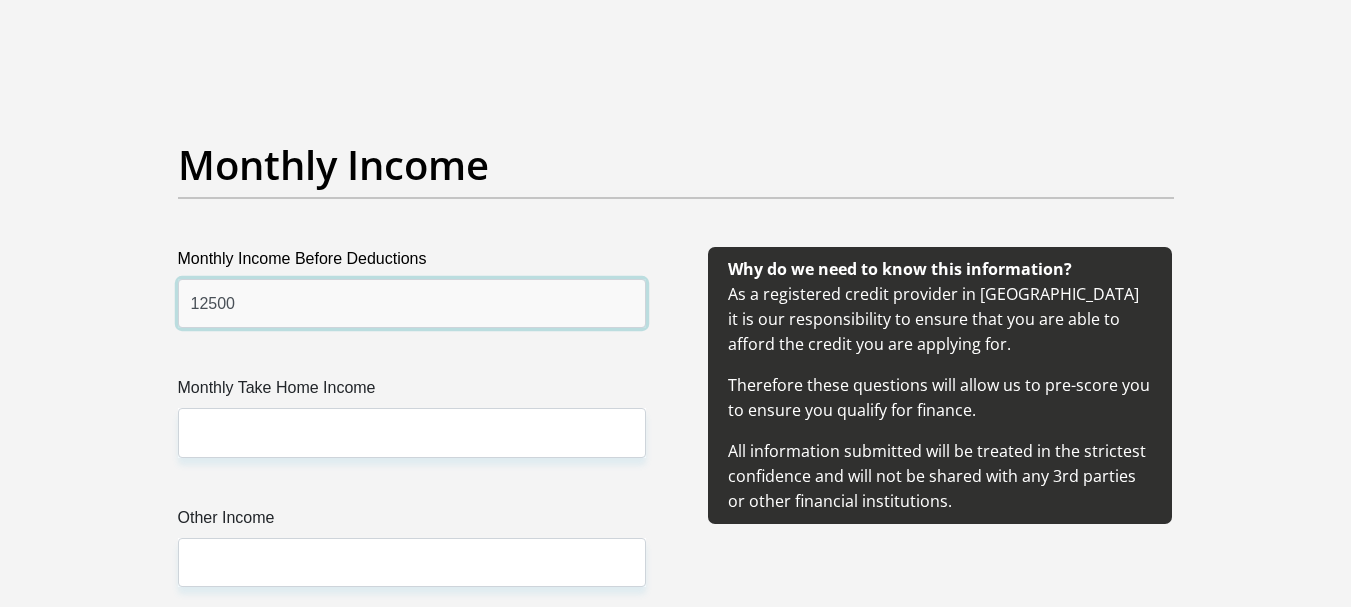 click on "12500" at bounding box center [412, 303] 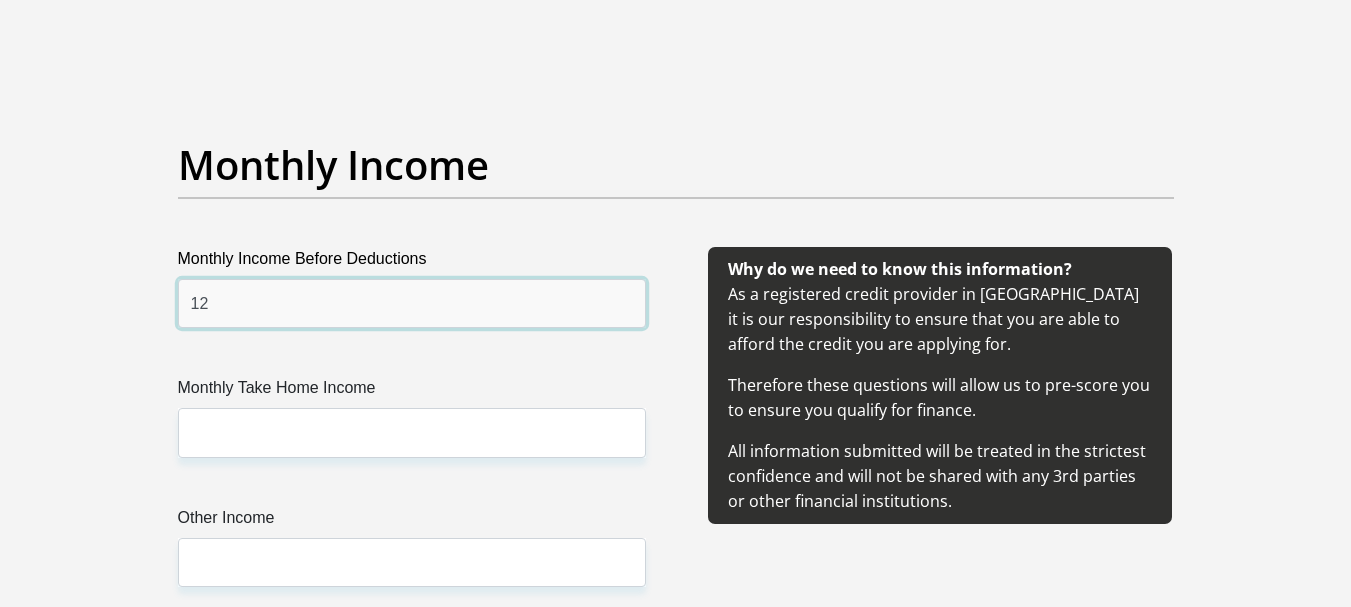 type on "1" 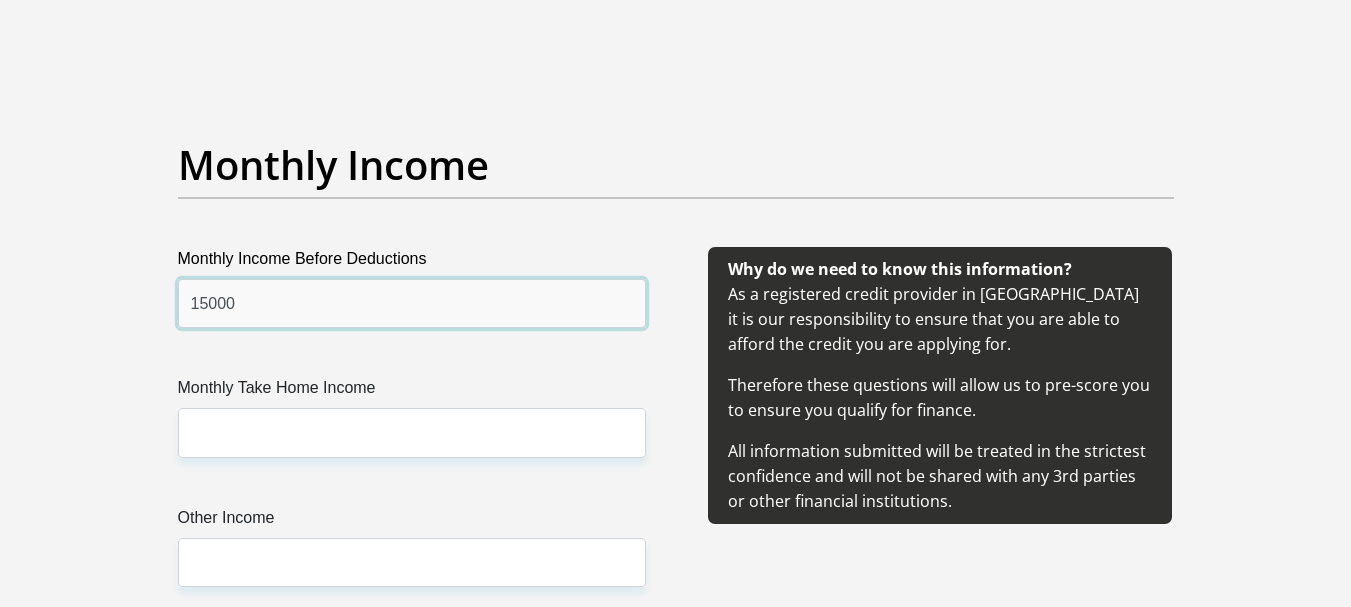 type on "15000" 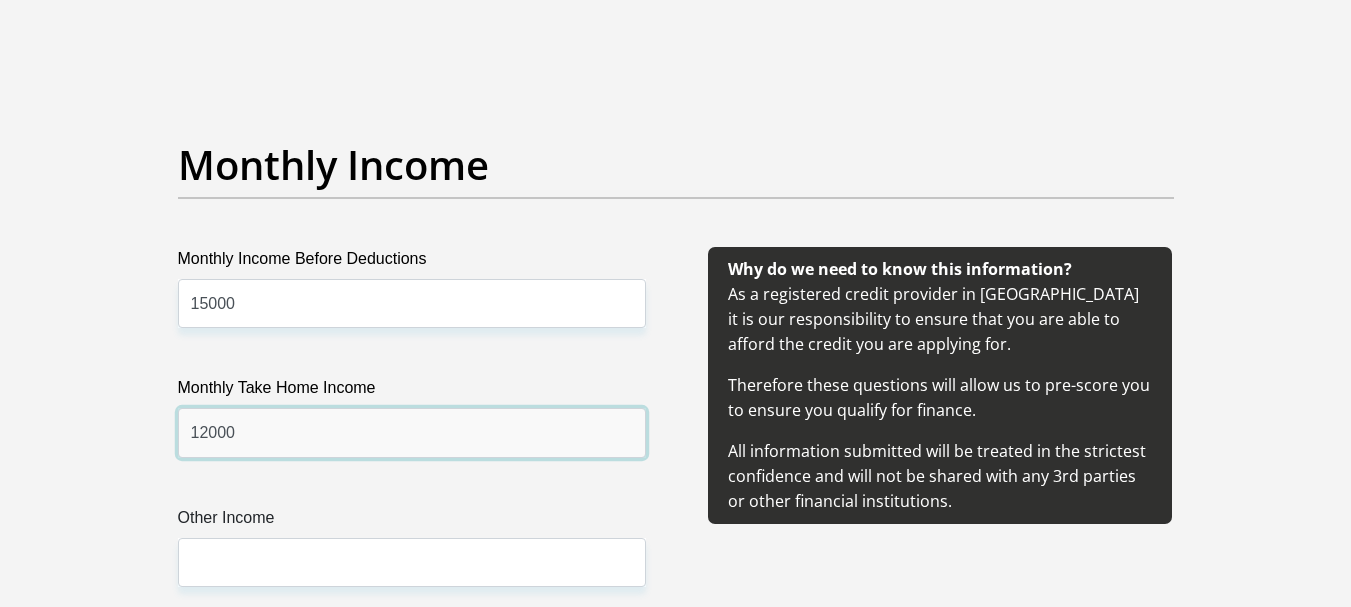 type on "12000" 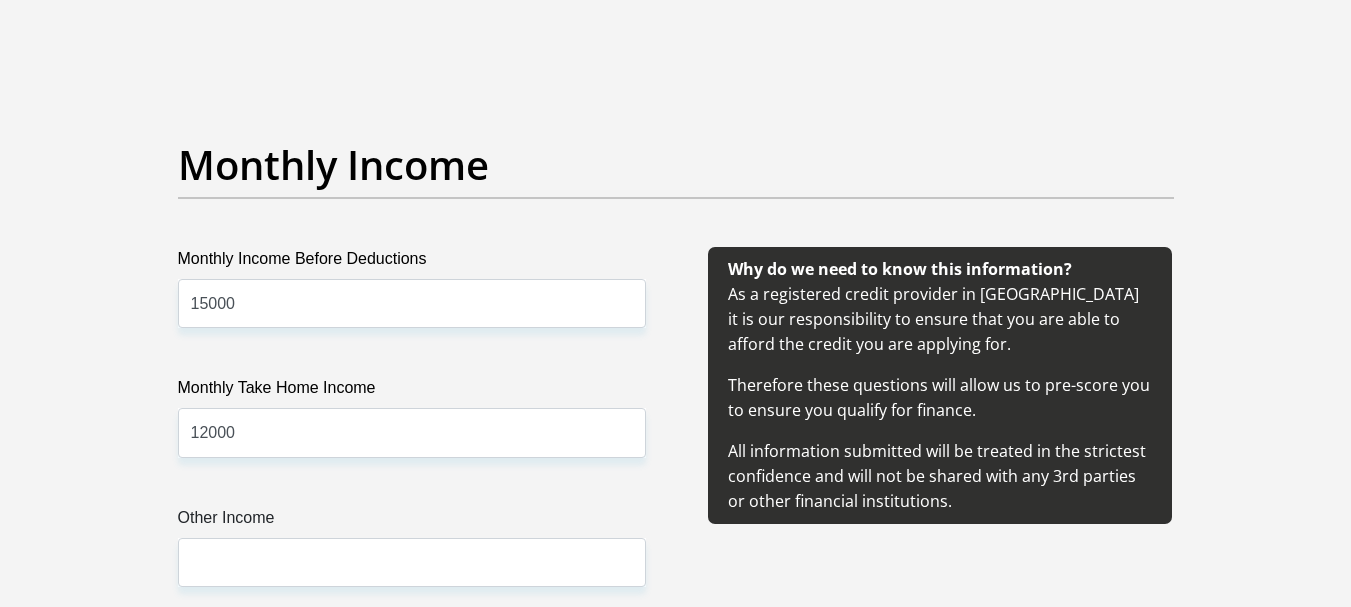 scroll, scrollTop: 2765, scrollLeft: 0, axis: vertical 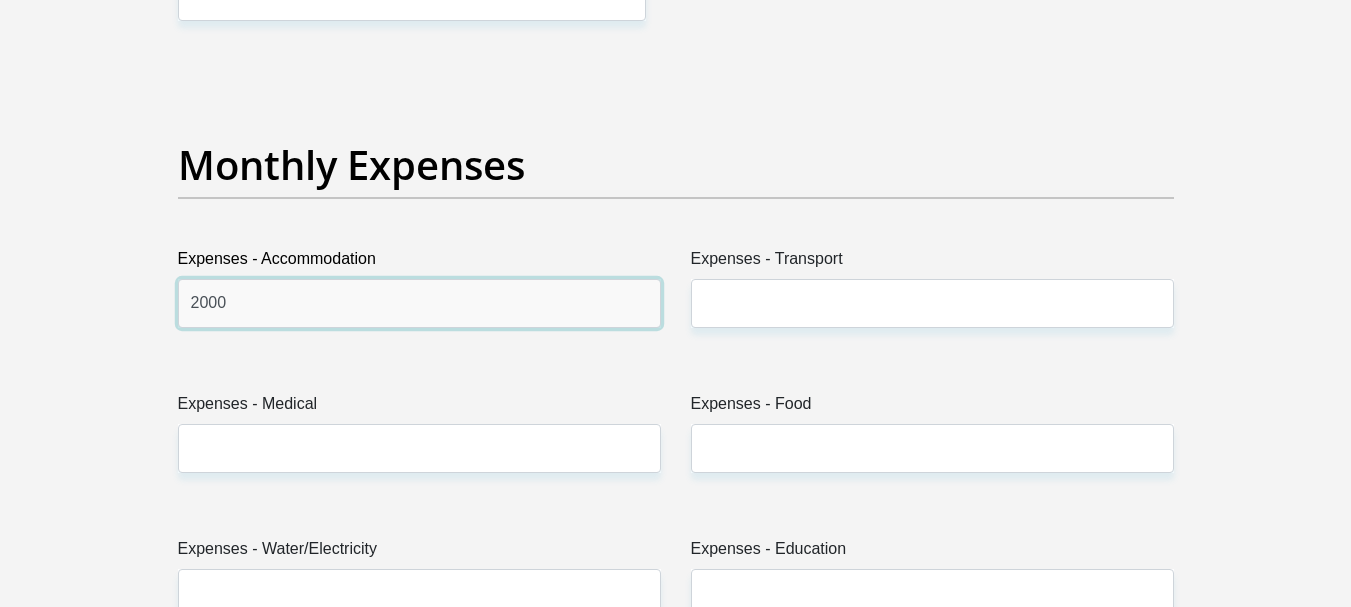 type on "2000" 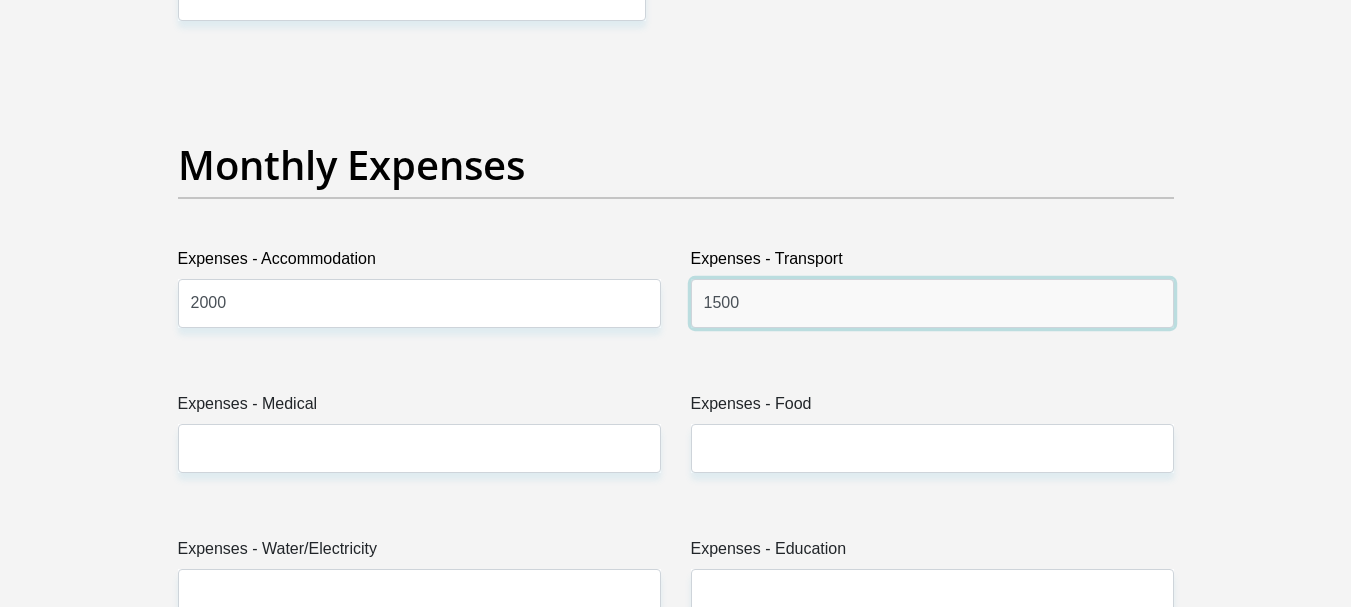 type on "1500" 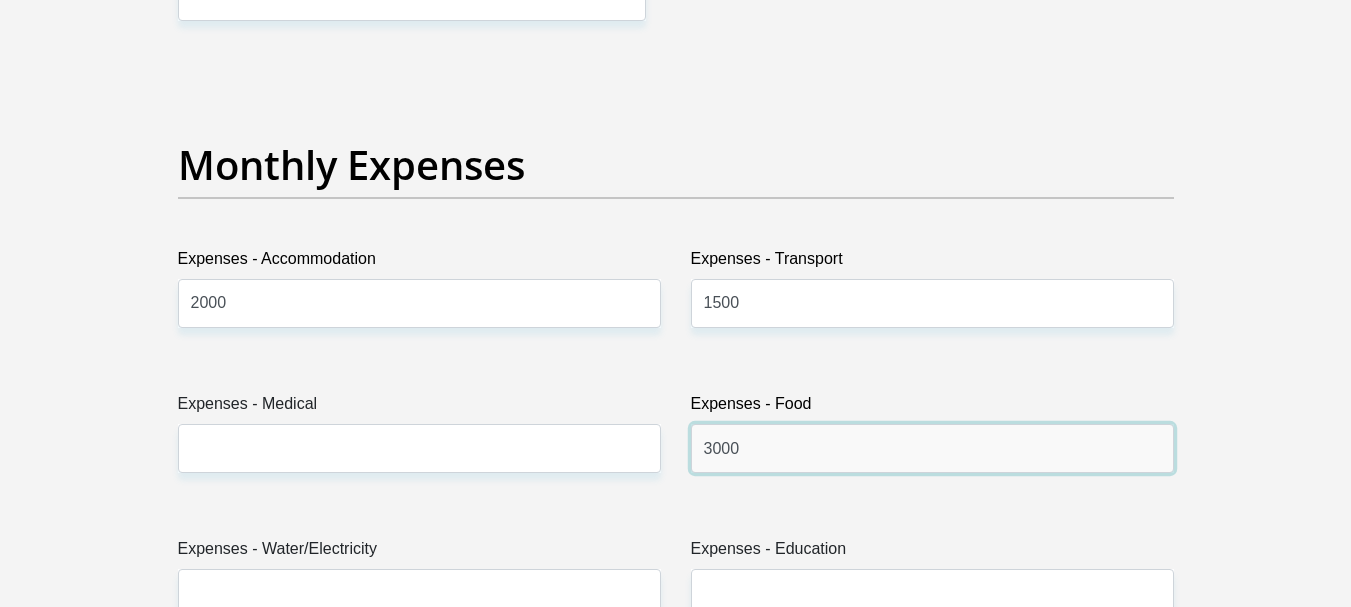 type on "3000" 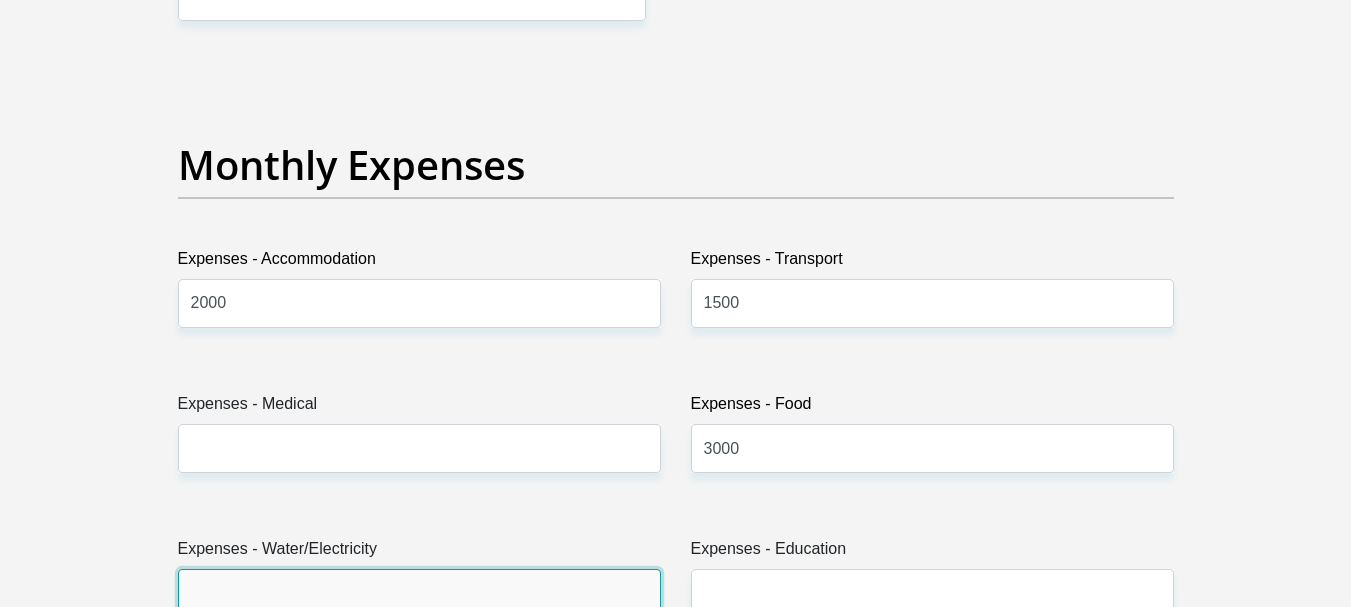 scroll, scrollTop: 2776, scrollLeft: 0, axis: vertical 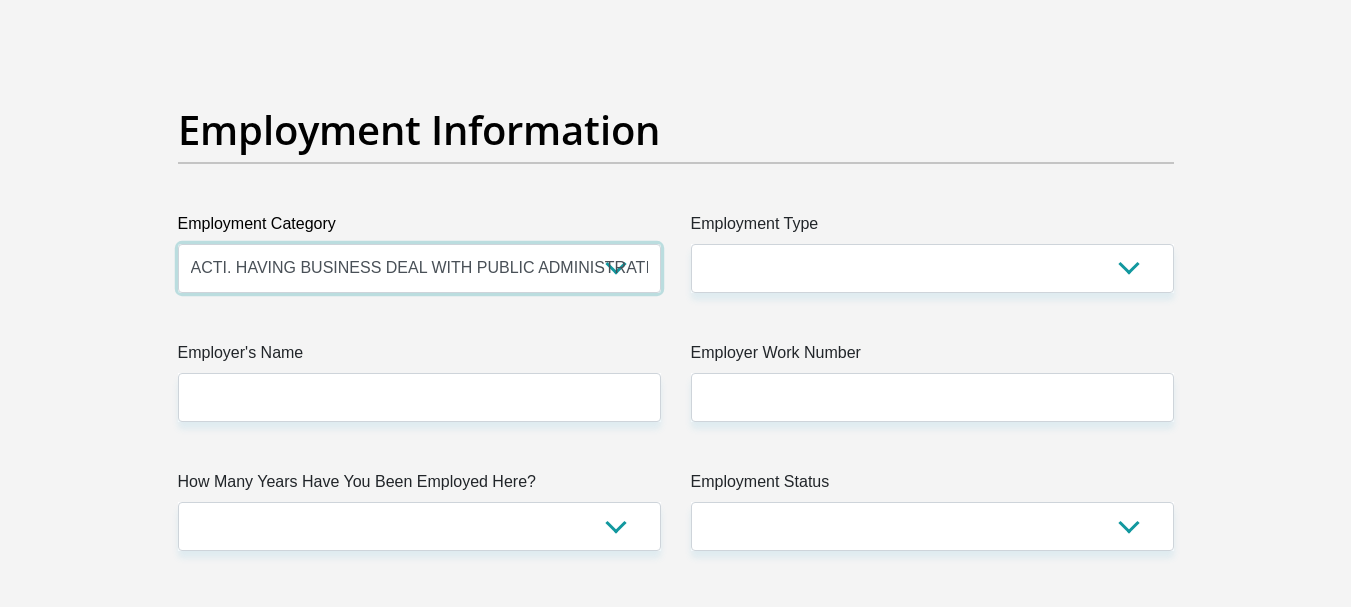 click on "AGRICULTURE
ALCOHOL & TOBACCO
CONSTRUCTION MATERIALS
METALLURGY
EQUIPMENT FOR RENEWABLE ENERGY
SPECIALIZED CONTRACTORS
CAR
GAMING (INCL. INTERNET
OTHER WHOLESALE
UNLICENSED PHARMACEUTICALS
CURRENCY EXCHANGE HOUSES
OTHER FINANCIAL INSTITUTIONS & INSURANCE
REAL ESTATE AGENTS
OIL & GAS
OTHER MATERIALS (E.G. IRON ORE)
PRECIOUS STONES & PRECIOUS METALS
POLITICAL ORGANIZATIONS
RELIGIOUS ORGANIZATIONS(NOT SECTS)
ACTI. HAVING BUSINESS DEAL WITH PUBLIC ADMINISTRATION
LAUNDROMATS" at bounding box center [419, 268] 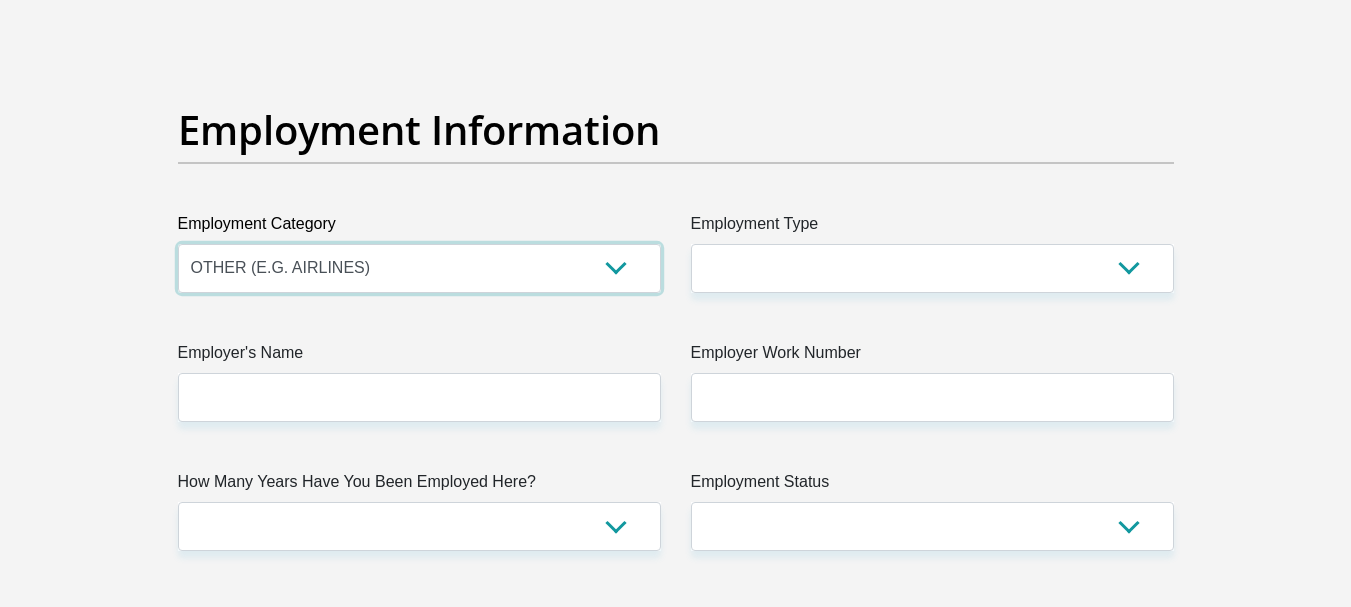 click on "AGRICULTURE
ALCOHOL & TOBACCO
CONSTRUCTION MATERIALS
METALLURGY
EQUIPMENT FOR RENEWABLE ENERGY
SPECIALIZED CONTRACTORS
CAR
GAMING (INCL. INTERNET
OTHER WHOLESALE
UNLICENSED PHARMACEUTICALS
CURRENCY EXCHANGE HOUSES
OTHER FINANCIAL INSTITUTIONS & INSURANCE
REAL ESTATE AGENTS
OIL & GAS
OTHER MATERIALS (E.G. IRON ORE)
PRECIOUS STONES & PRECIOUS METALS
POLITICAL ORGANIZATIONS
RELIGIOUS ORGANIZATIONS(NOT SECTS)
ACTI. HAVING BUSINESS DEAL WITH PUBLIC ADMINISTRATION
LAUNDROMATS" at bounding box center (419, 268) 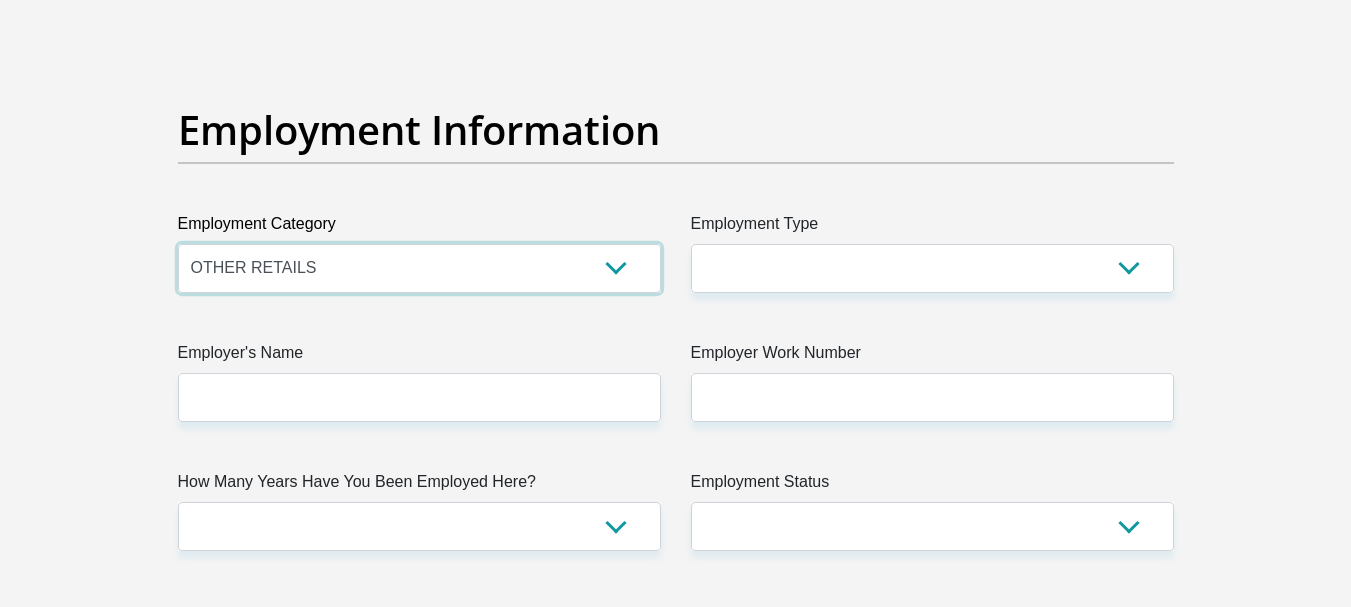 click on "AGRICULTURE
ALCOHOL & TOBACCO
CONSTRUCTION MATERIALS
METALLURGY
EQUIPMENT FOR RENEWABLE ENERGY
SPECIALIZED CONTRACTORS
CAR
GAMING (INCL. INTERNET
OTHER WHOLESALE
UNLICENSED PHARMACEUTICALS
CURRENCY EXCHANGE HOUSES
OTHER FINANCIAL INSTITUTIONS & INSURANCE
REAL ESTATE AGENTS
OIL & GAS
OTHER MATERIALS (E.G. IRON ORE)
PRECIOUS STONES & PRECIOUS METALS
POLITICAL ORGANIZATIONS
RELIGIOUS ORGANIZATIONS(NOT SECTS)
ACTI. HAVING BUSINESS DEAL WITH PUBLIC ADMINISTRATION
LAUNDROMATS" at bounding box center [419, 268] 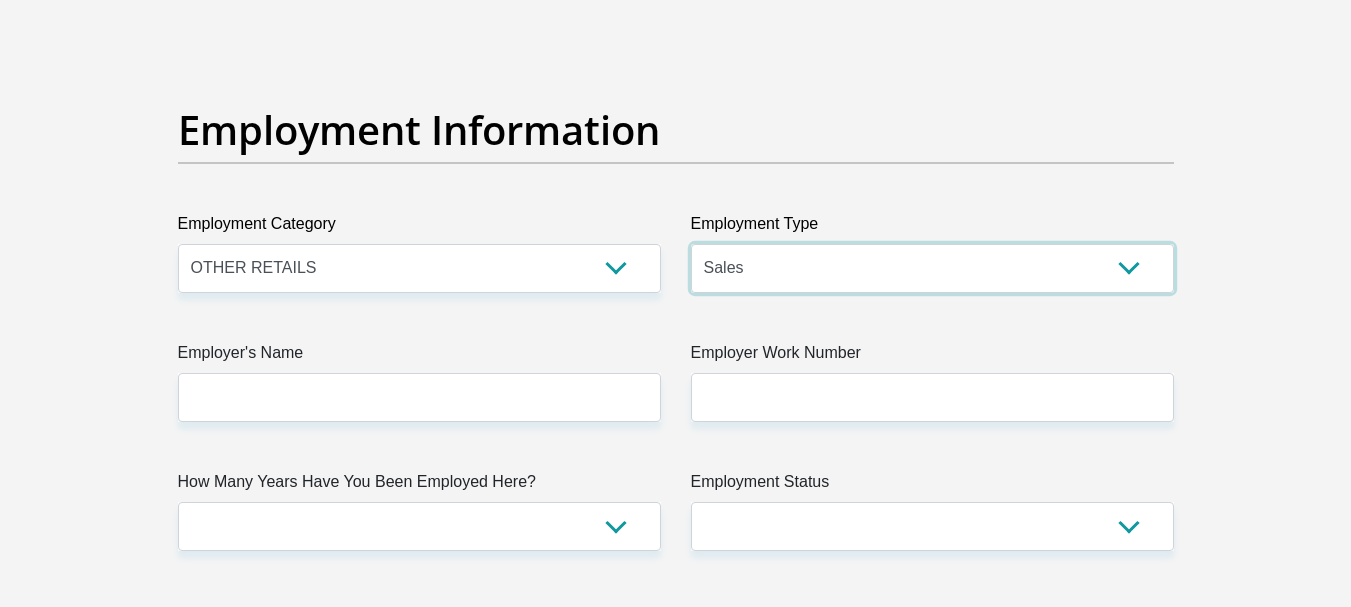 select on "Production/Manufacturing" 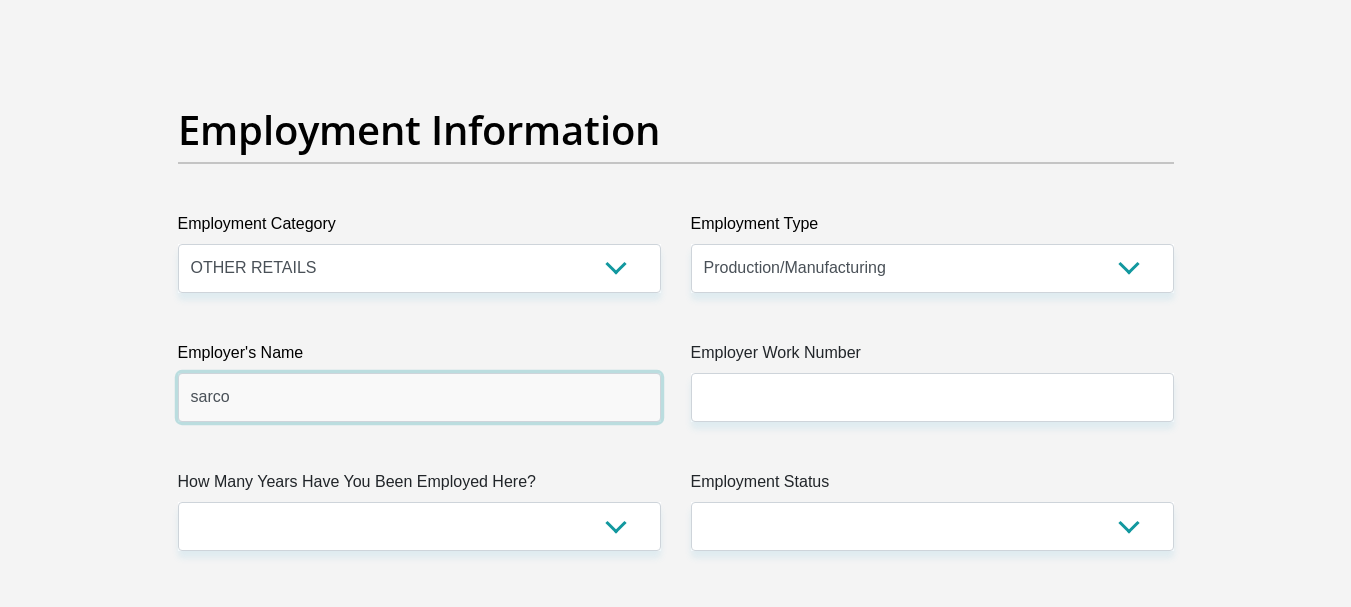 type on "sarco" 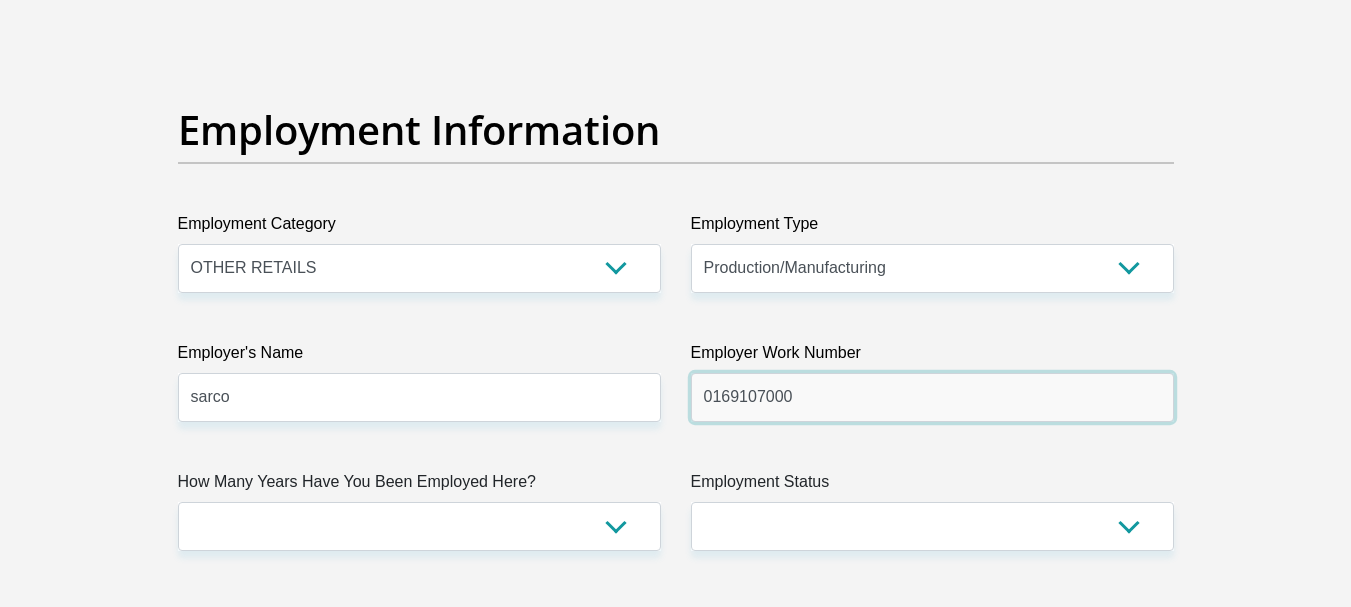 type on "0169107000" 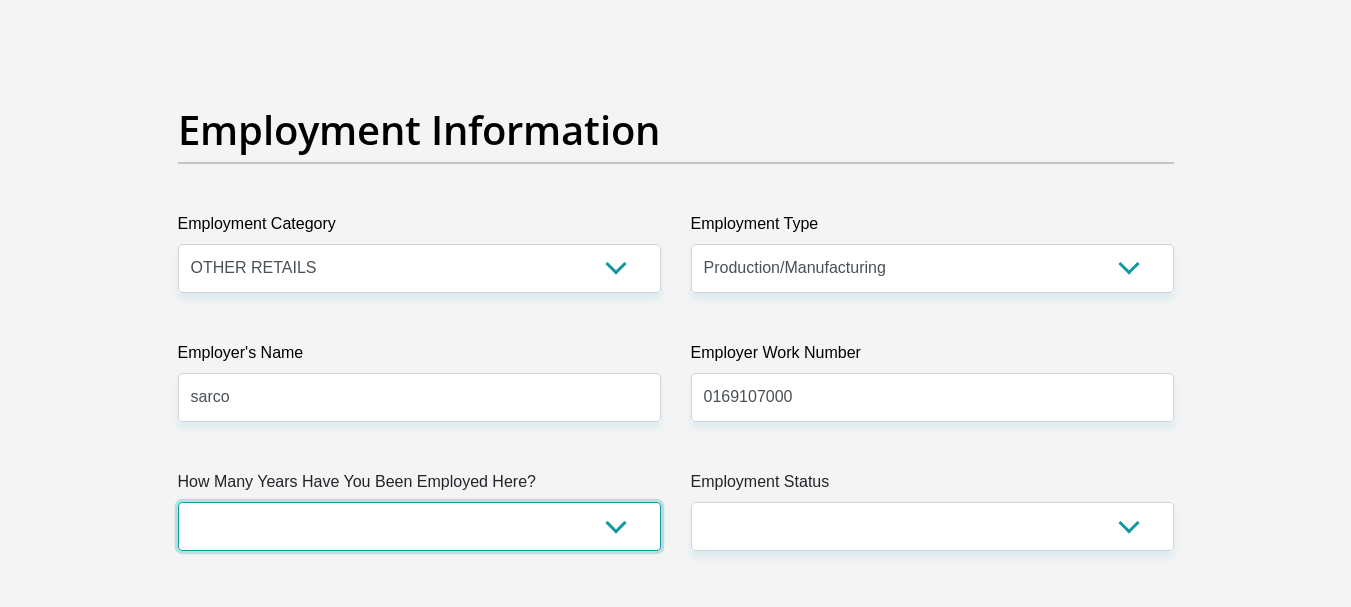 select on "6" 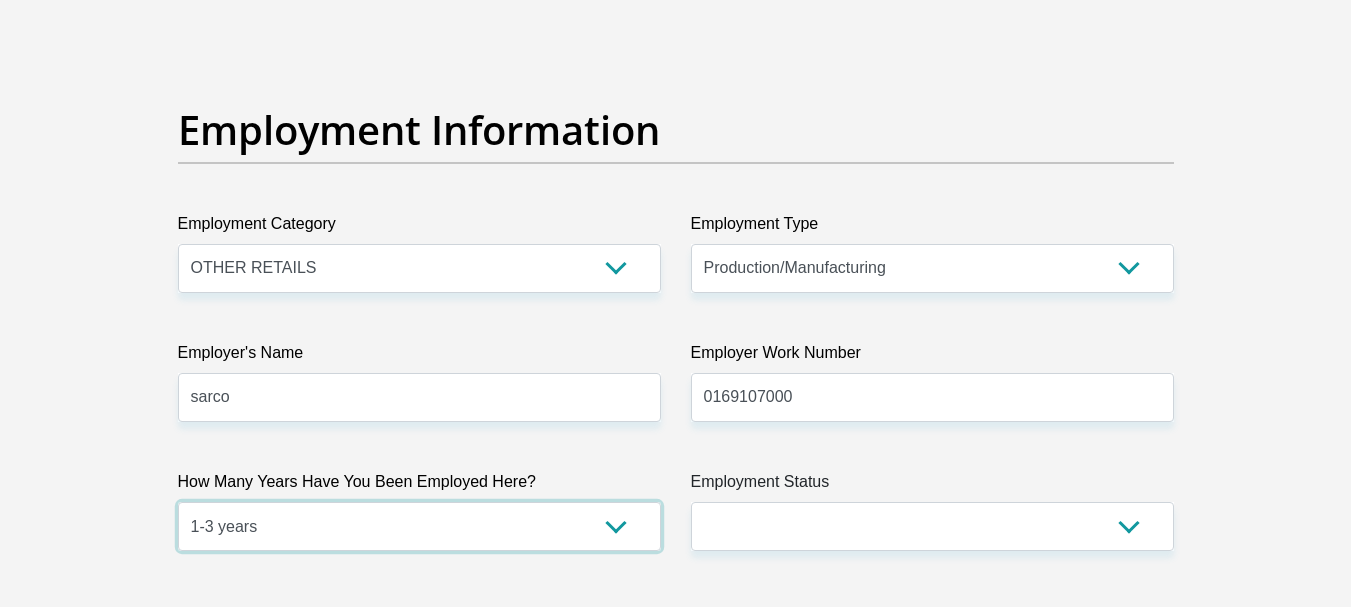 select on "48" 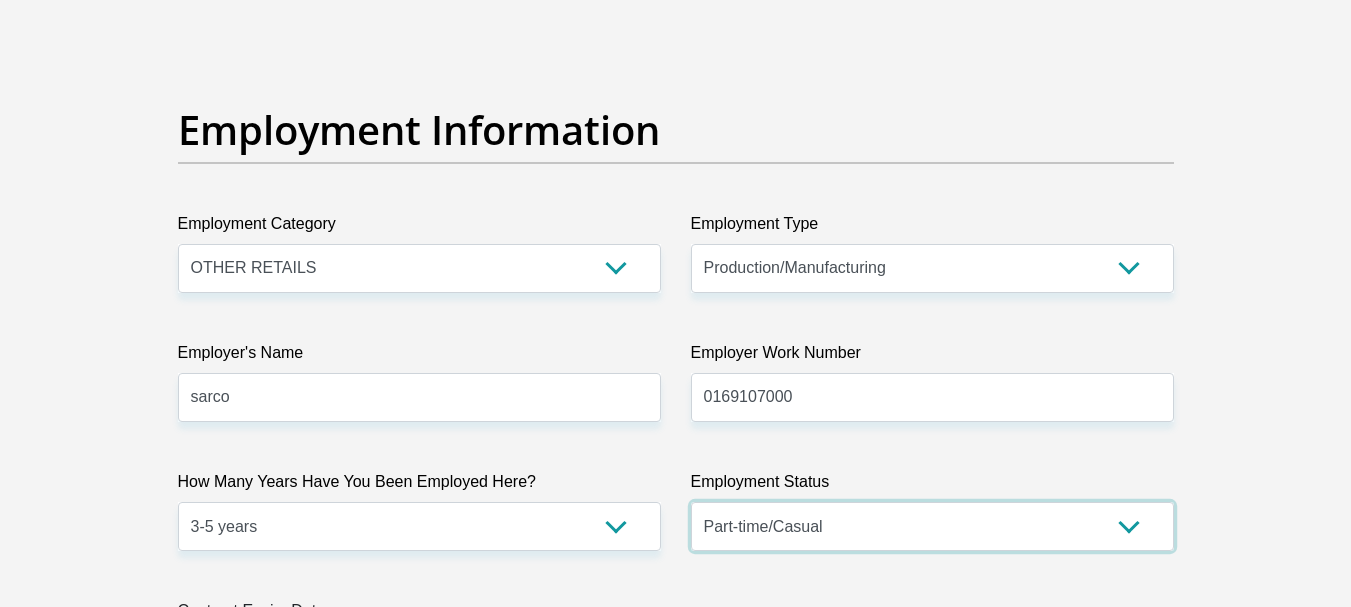 select on "1" 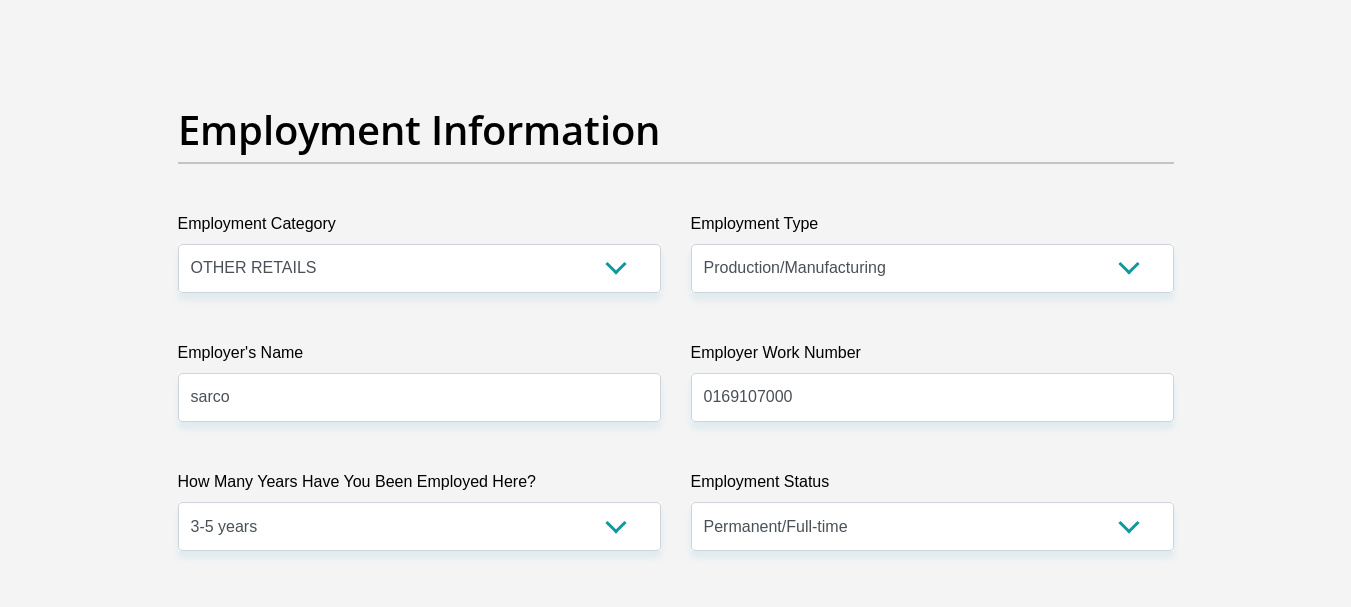 scroll, scrollTop: 4073, scrollLeft: 0, axis: vertical 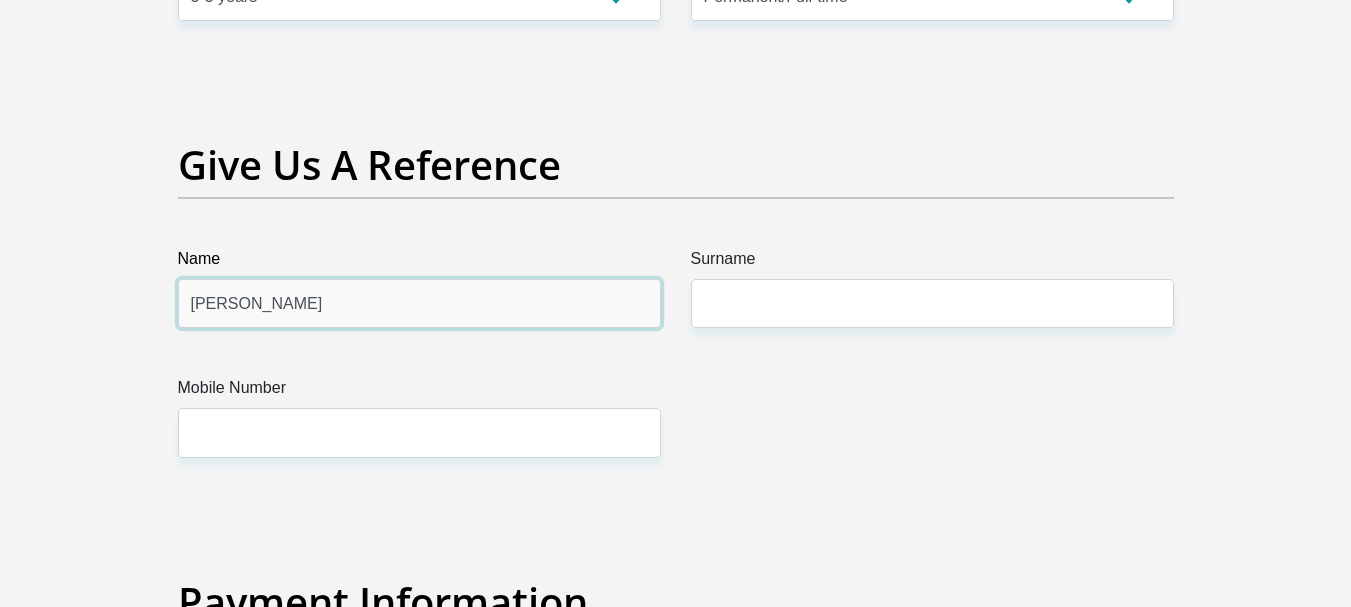 click on "daniel" at bounding box center (419, 303) 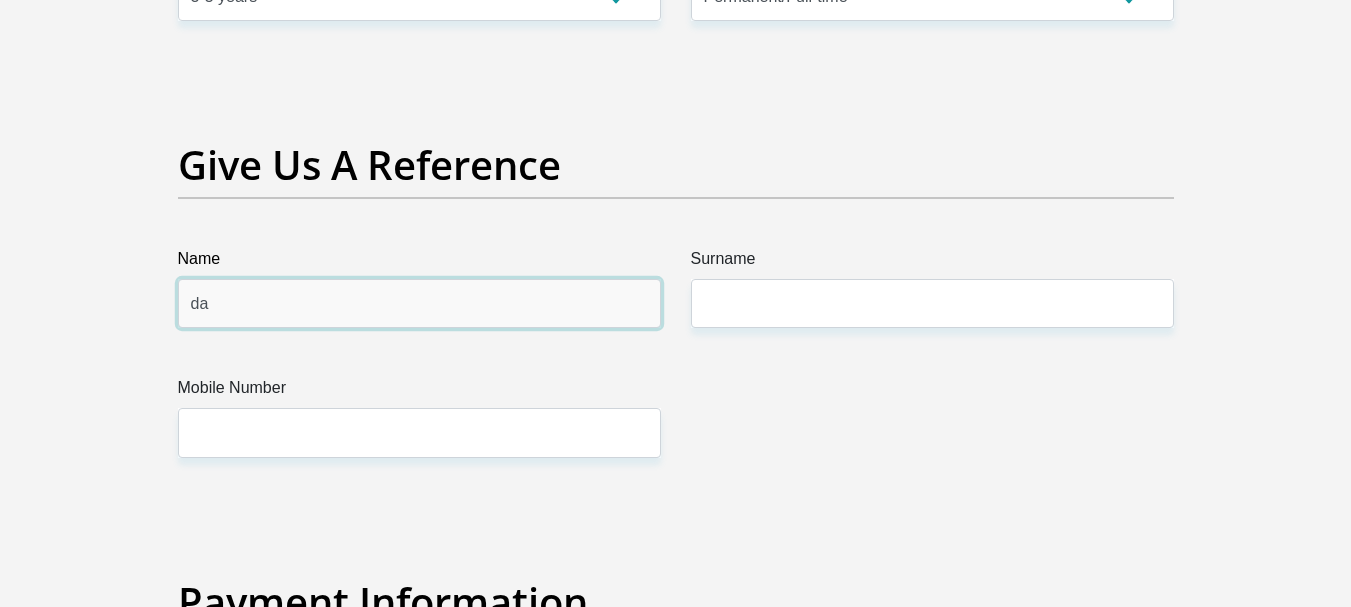 type on "d" 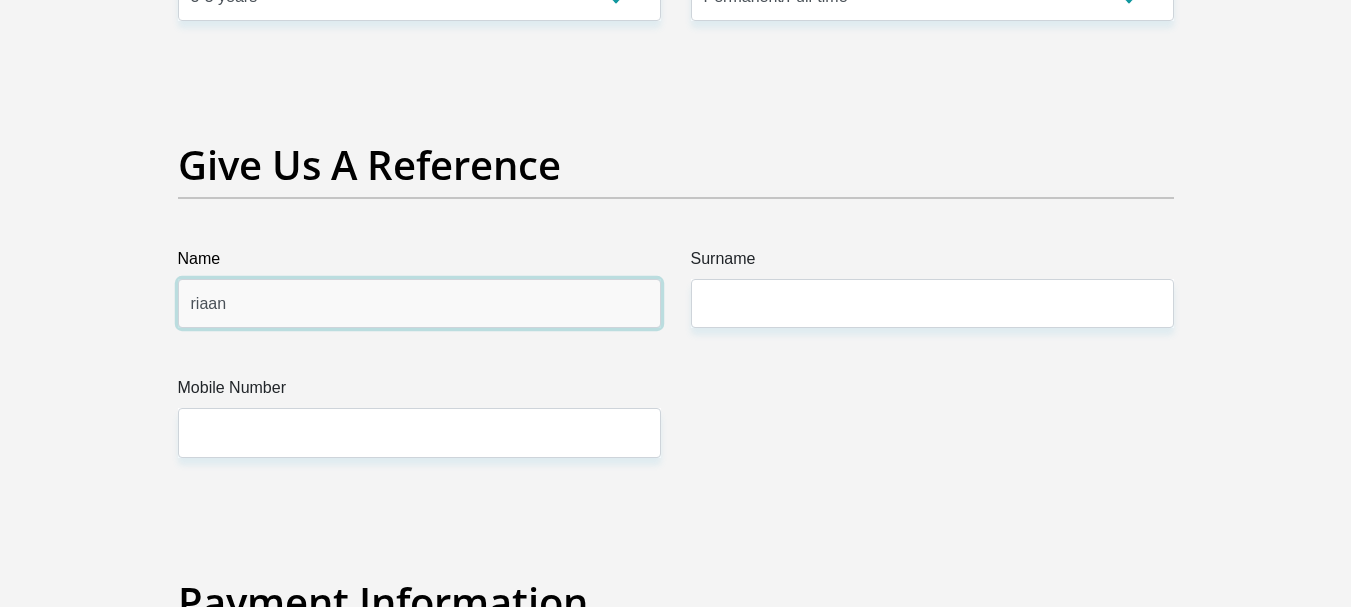 type on "riaan" 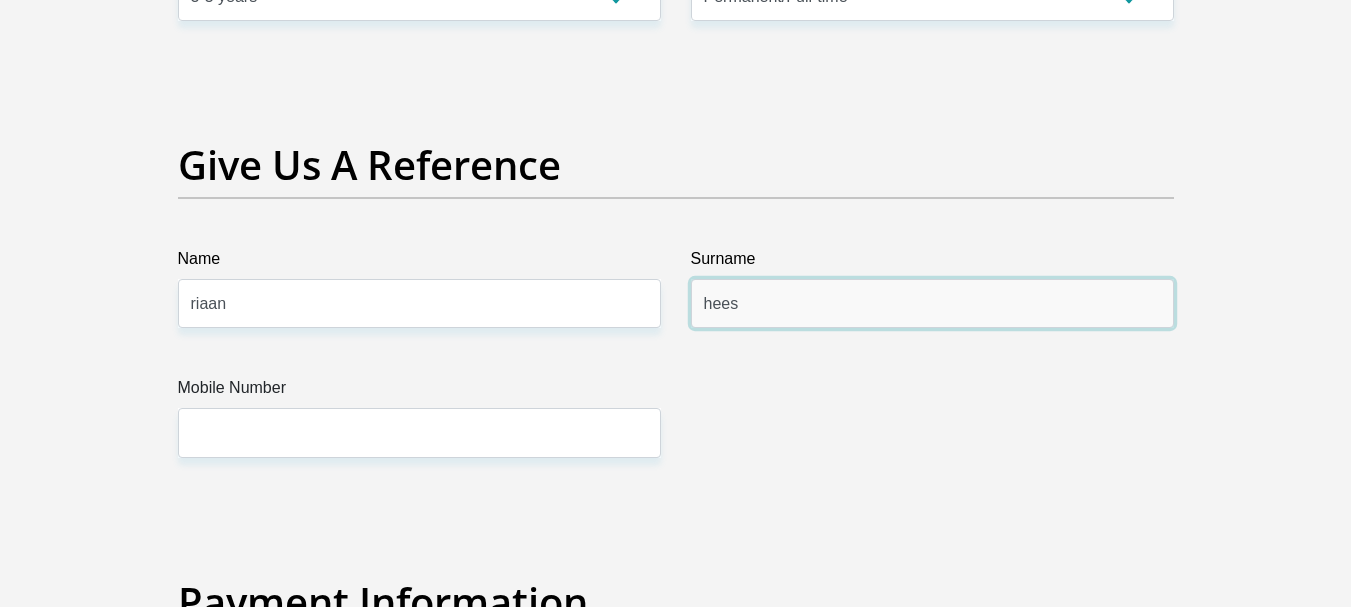 type on "hees" 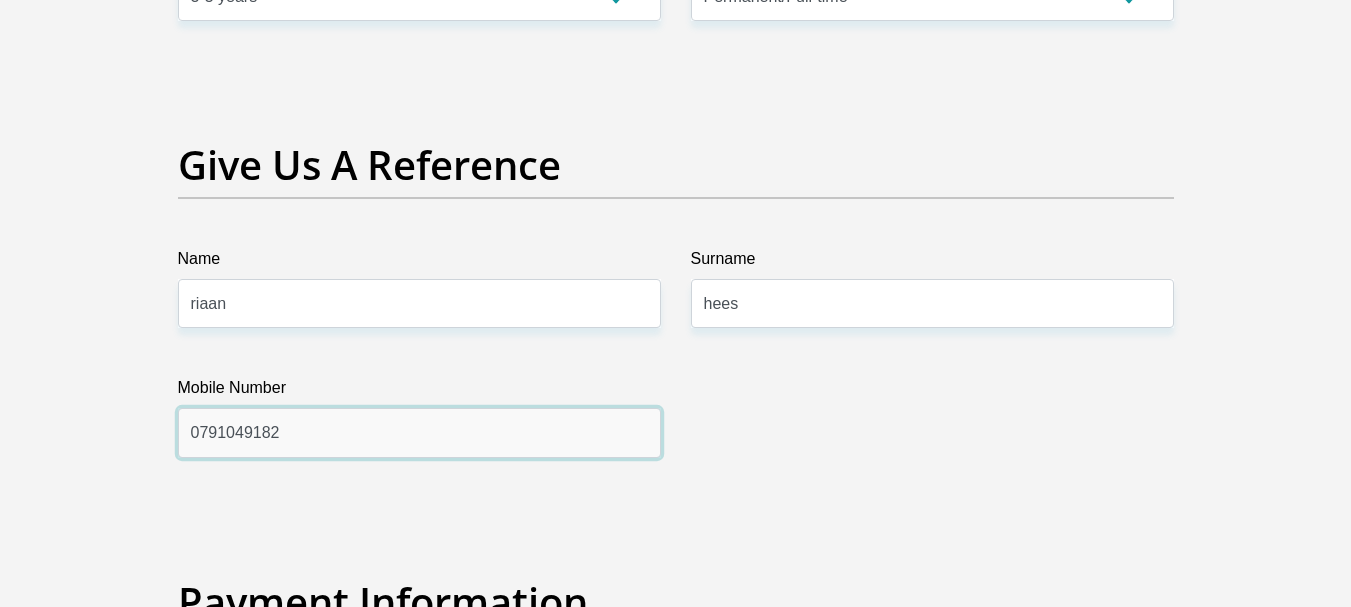 type on "0791049182" 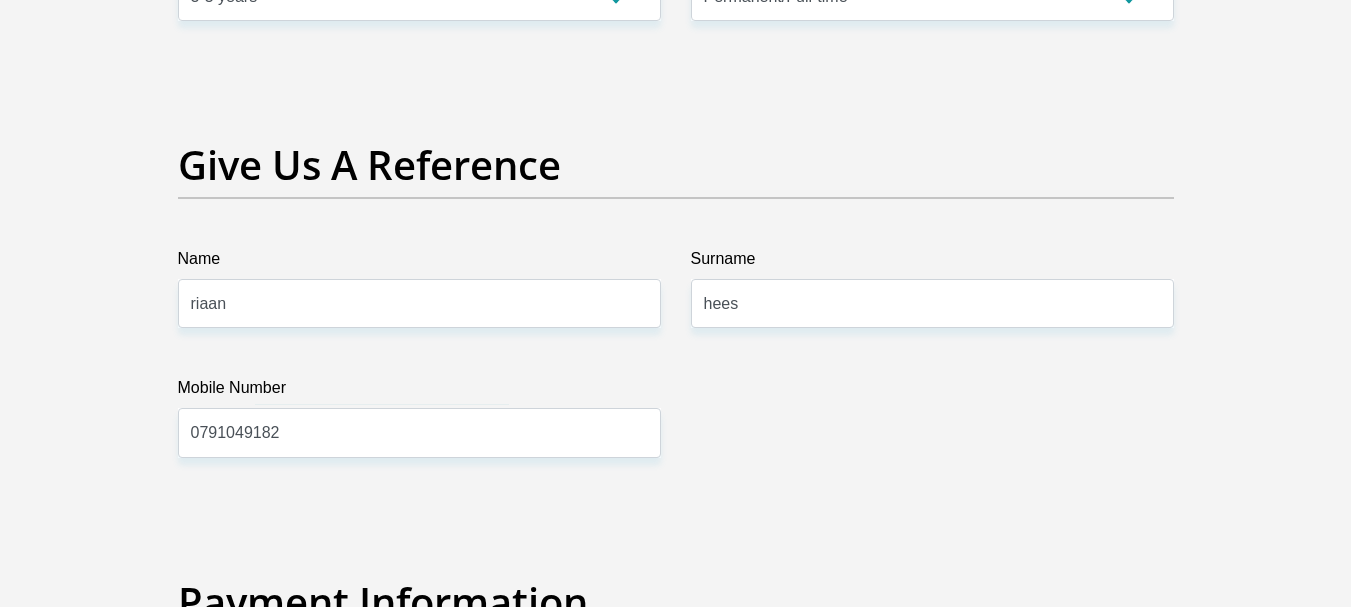 scroll, scrollTop: 4510, scrollLeft: 0, axis: vertical 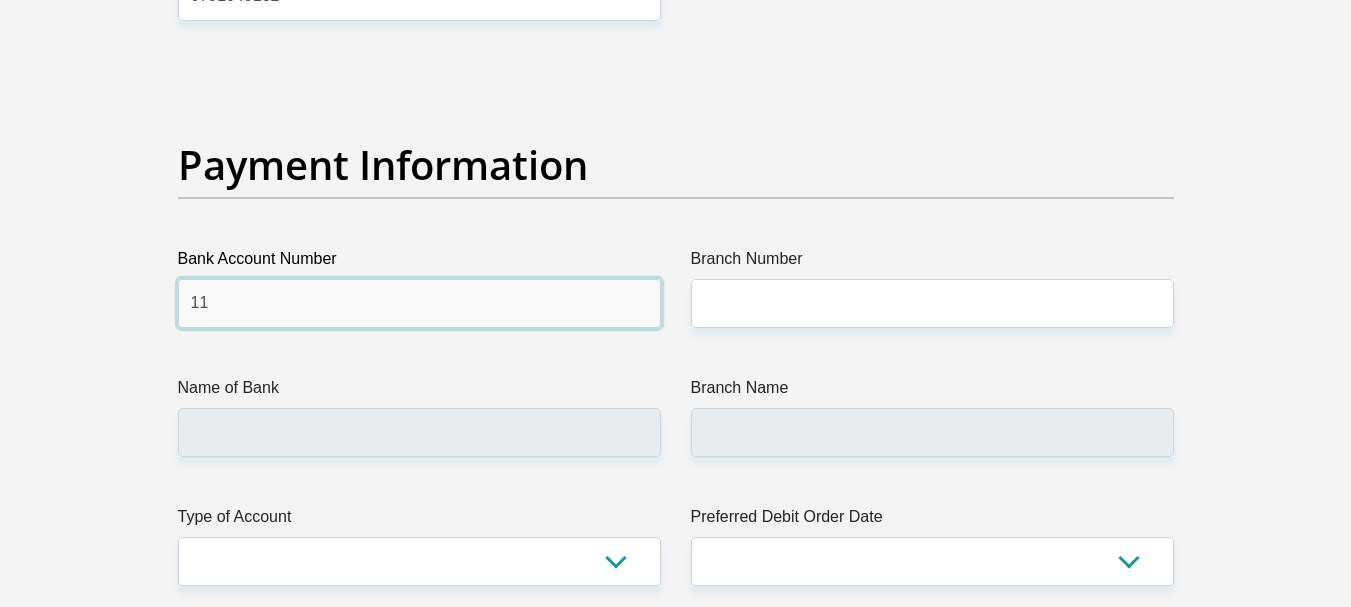 type on "1" 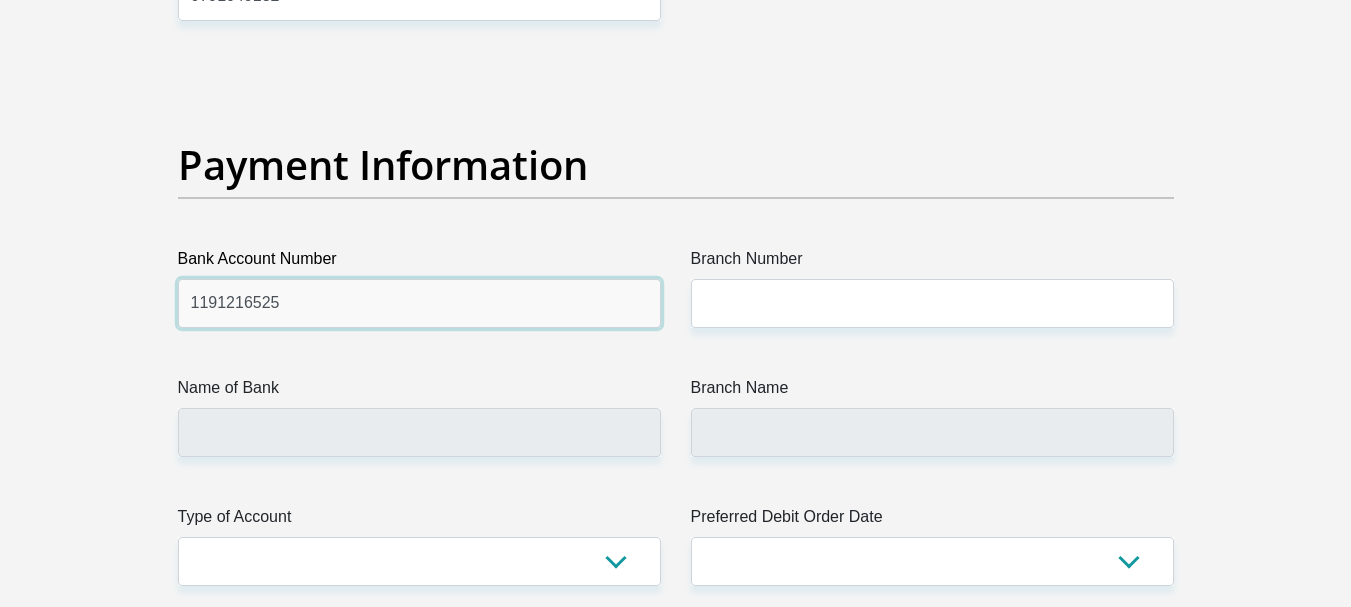 type on "1191216525" 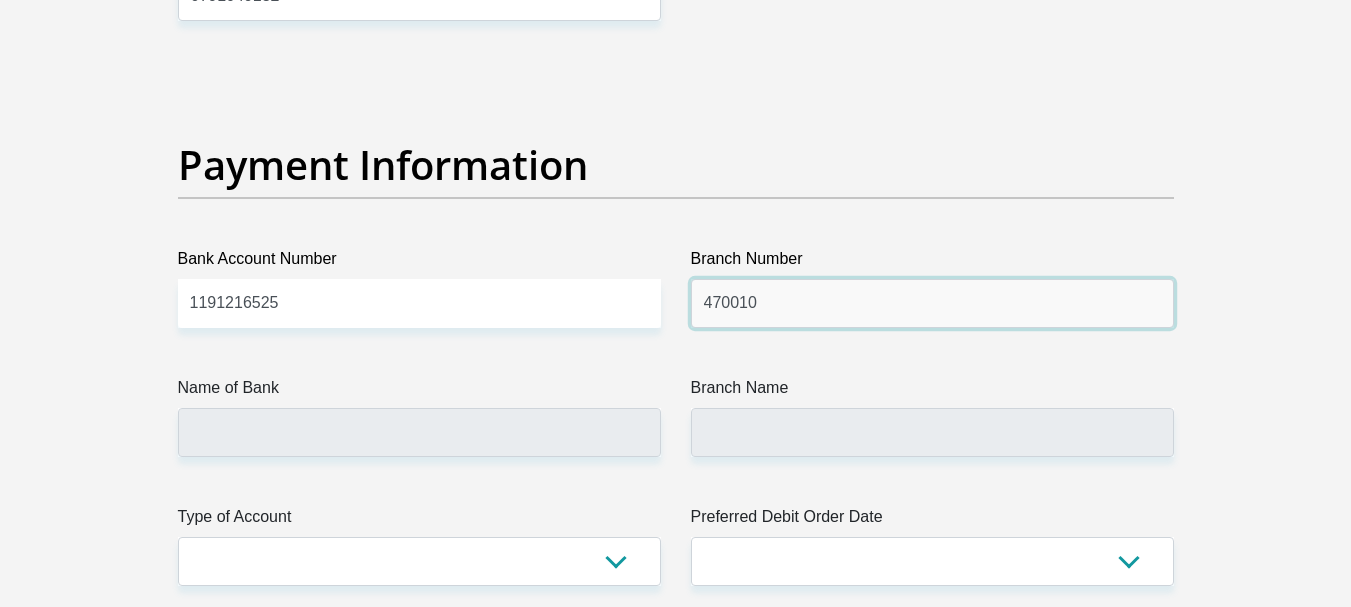 type on "470010" 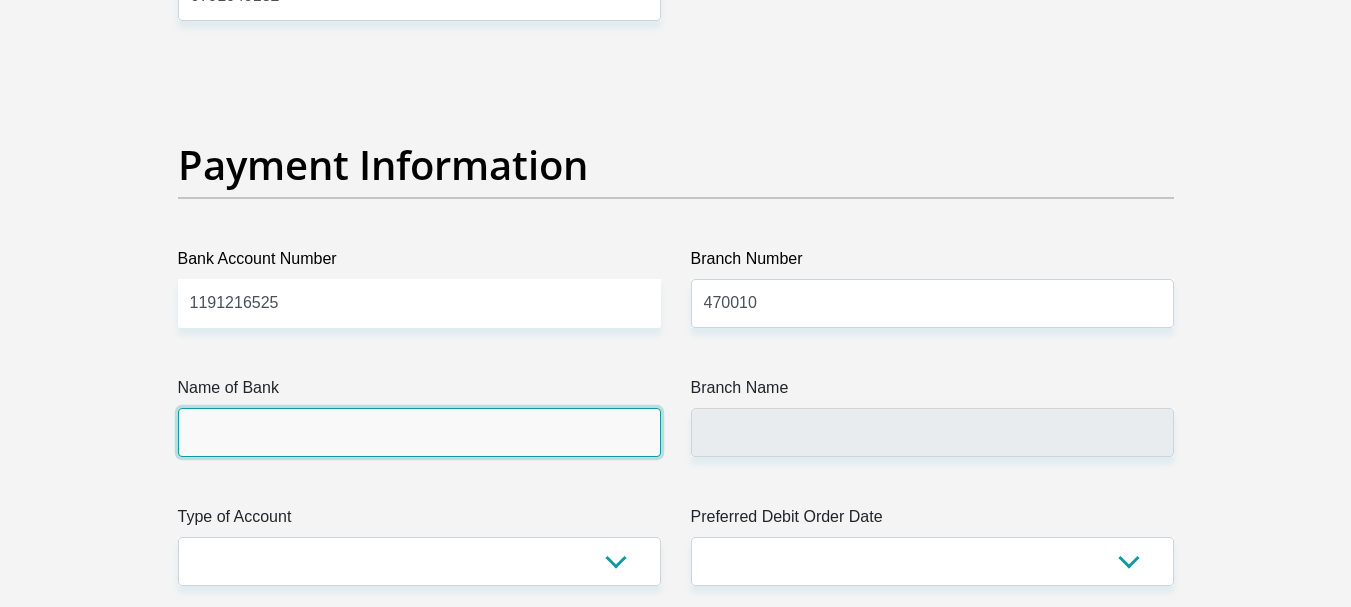 type on "CAPITEC BANK LIMITED" 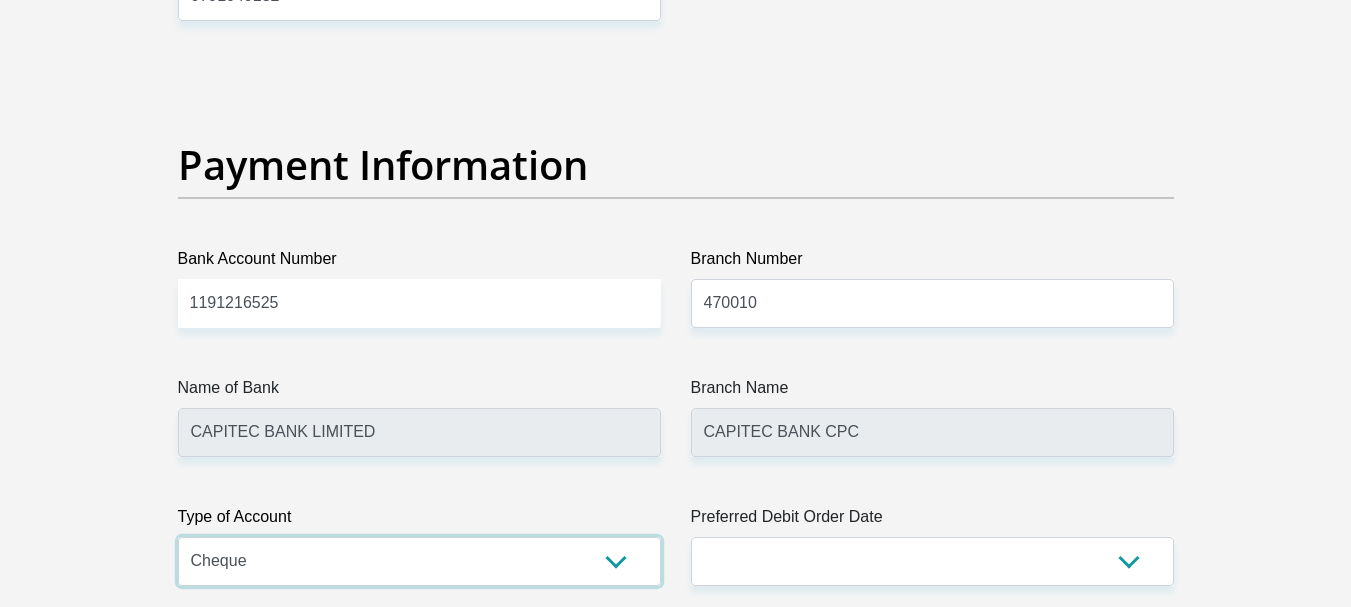 select on "SAV" 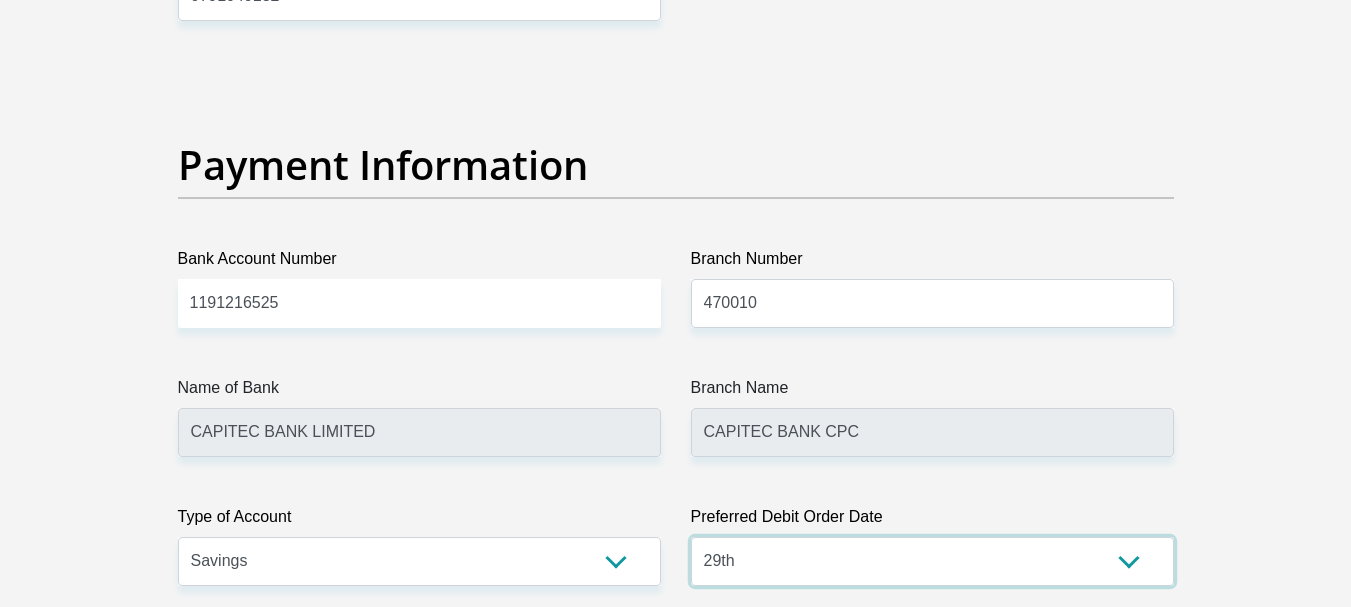 select on "30" 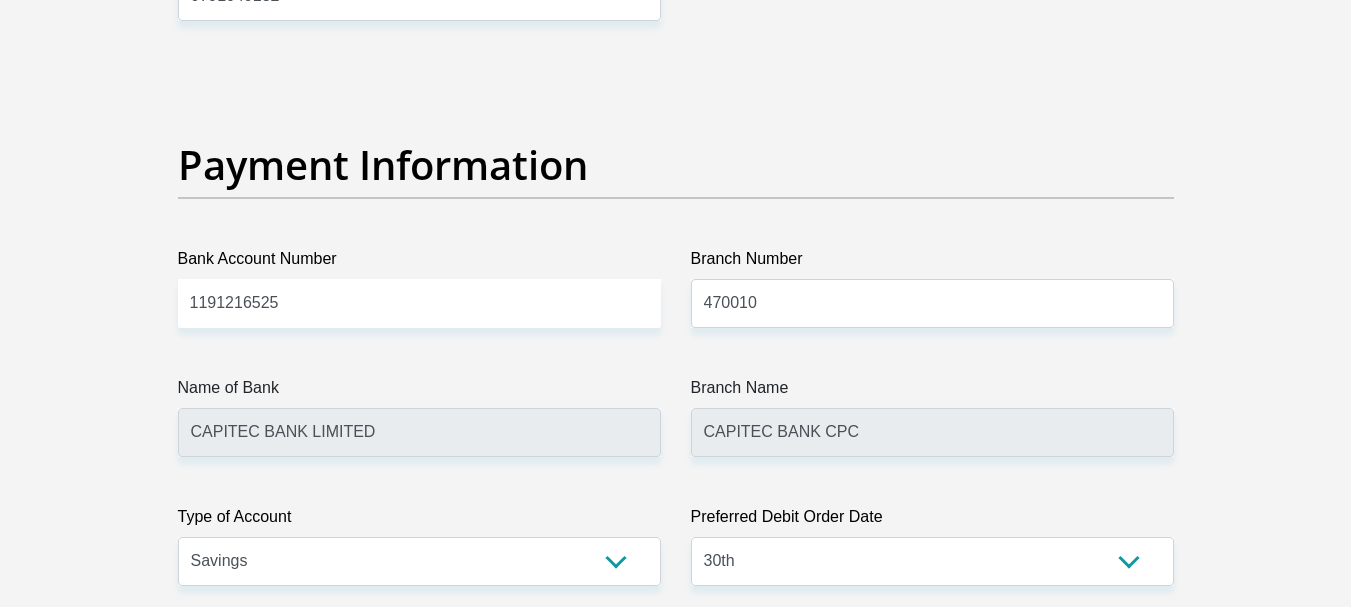 scroll, scrollTop: 4859, scrollLeft: 0, axis: vertical 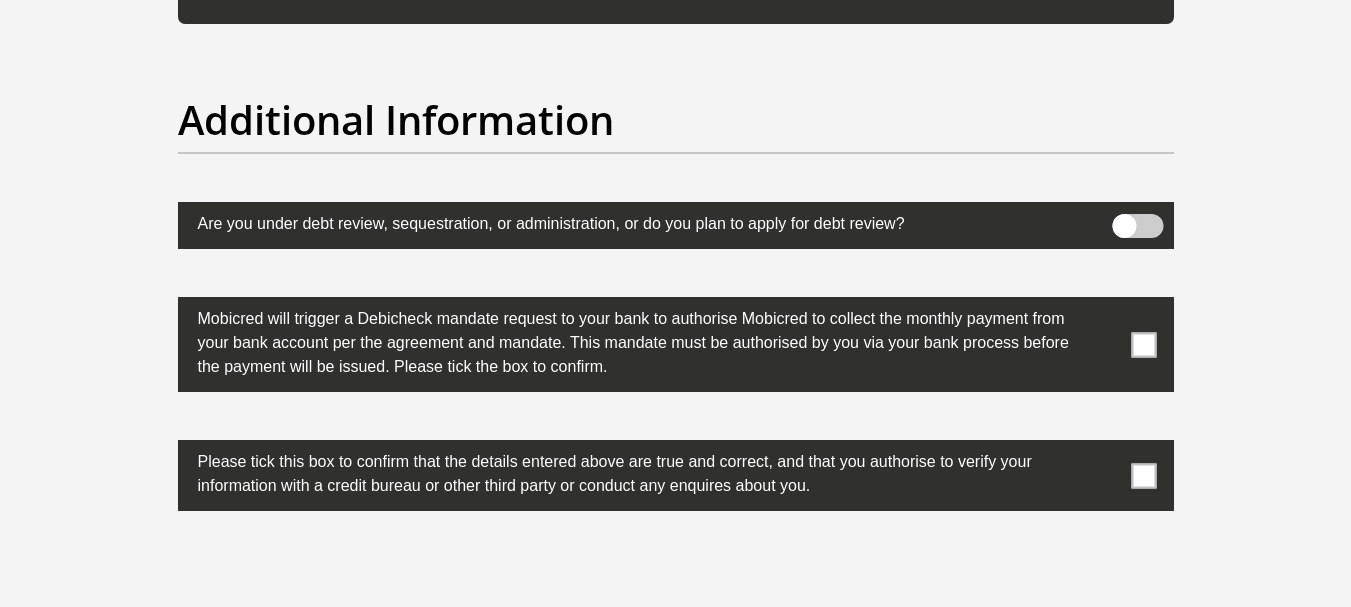 click at bounding box center [1143, 344] 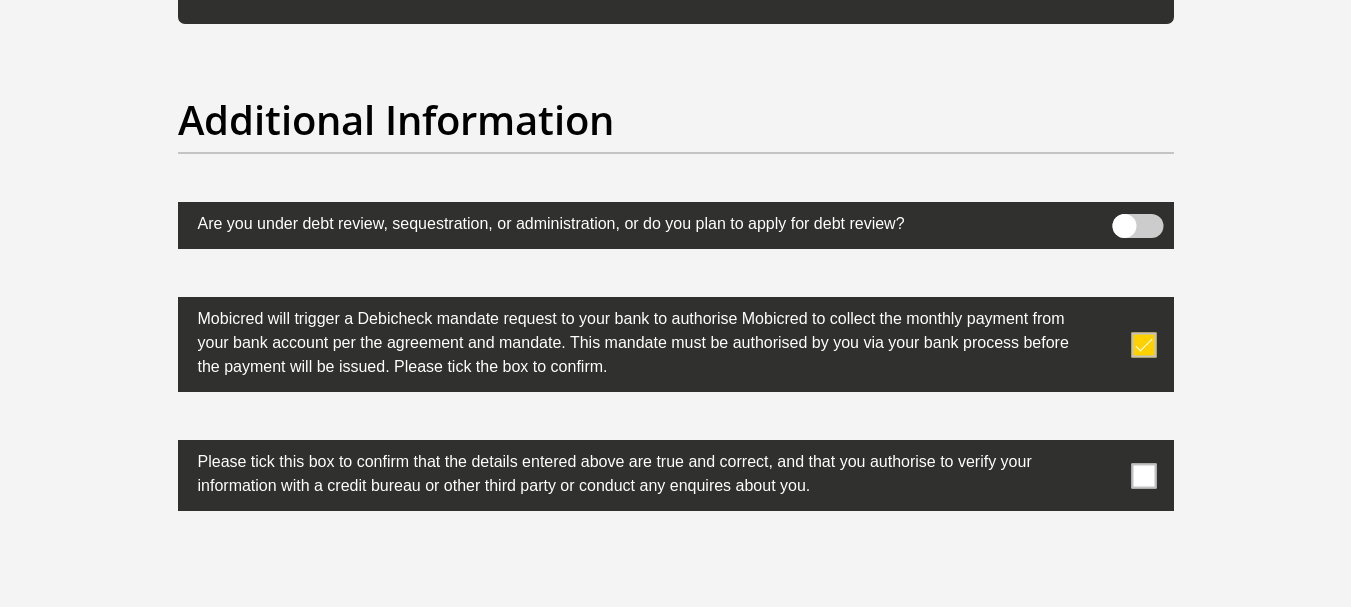 click at bounding box center (1143, 475) 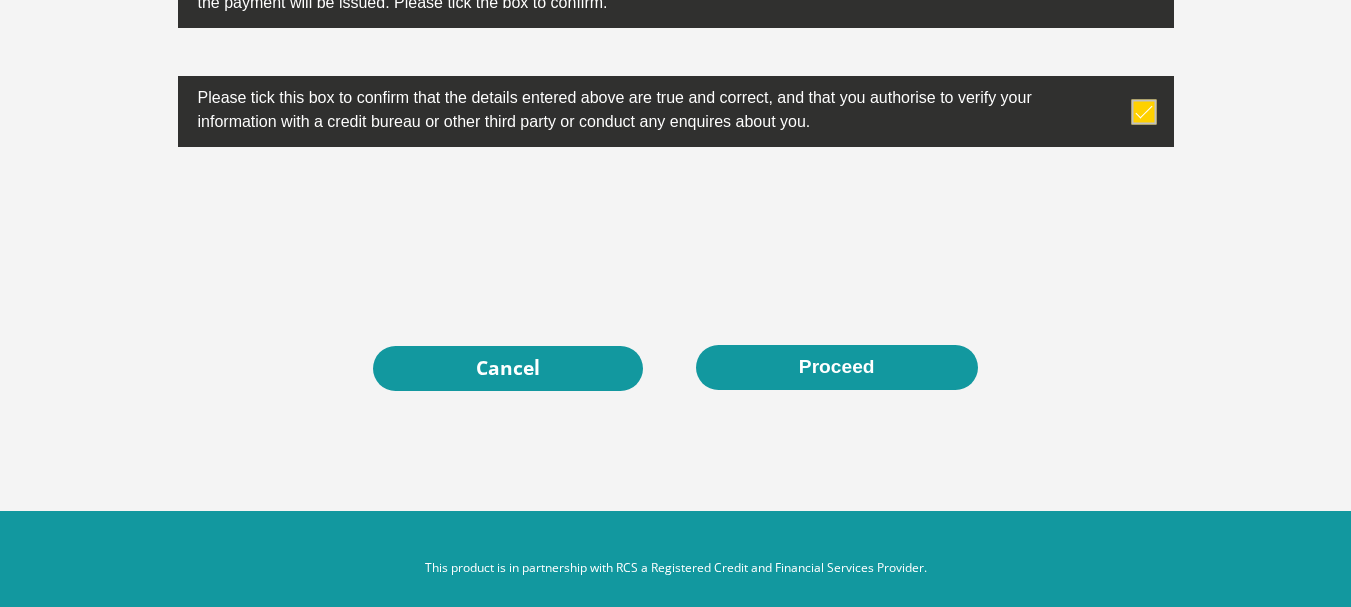 scroll, scrollTop: 6568, scrollLeft: 0, axis: vertical 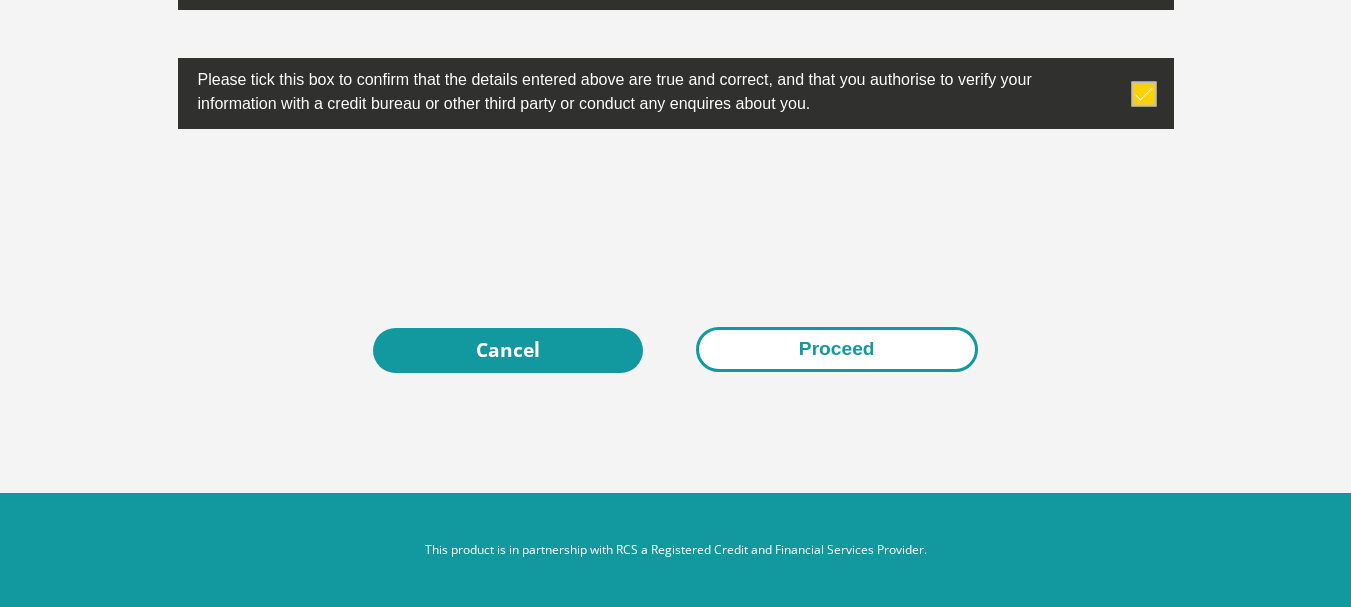 click on "Proceed" at bounding box center [837, 349] 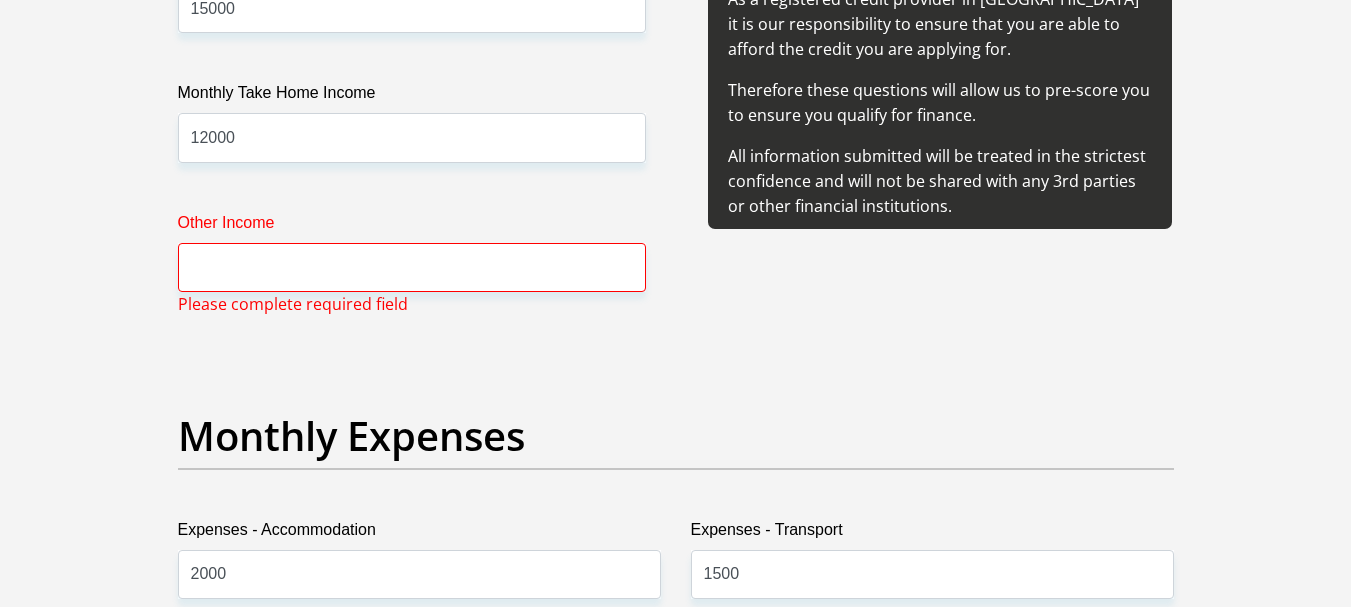 scroll, scrollTop: 2486, scrollLeft: 0, axis: vertical 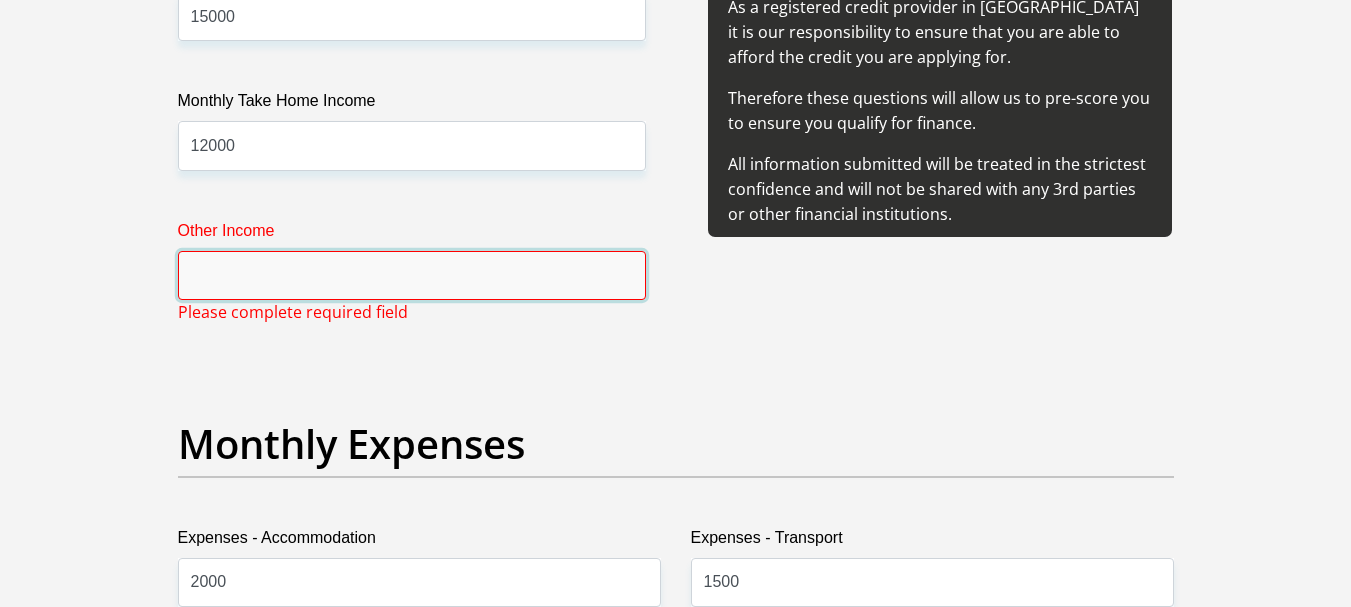 click on "Other Income" at bounding box center [412, 275] 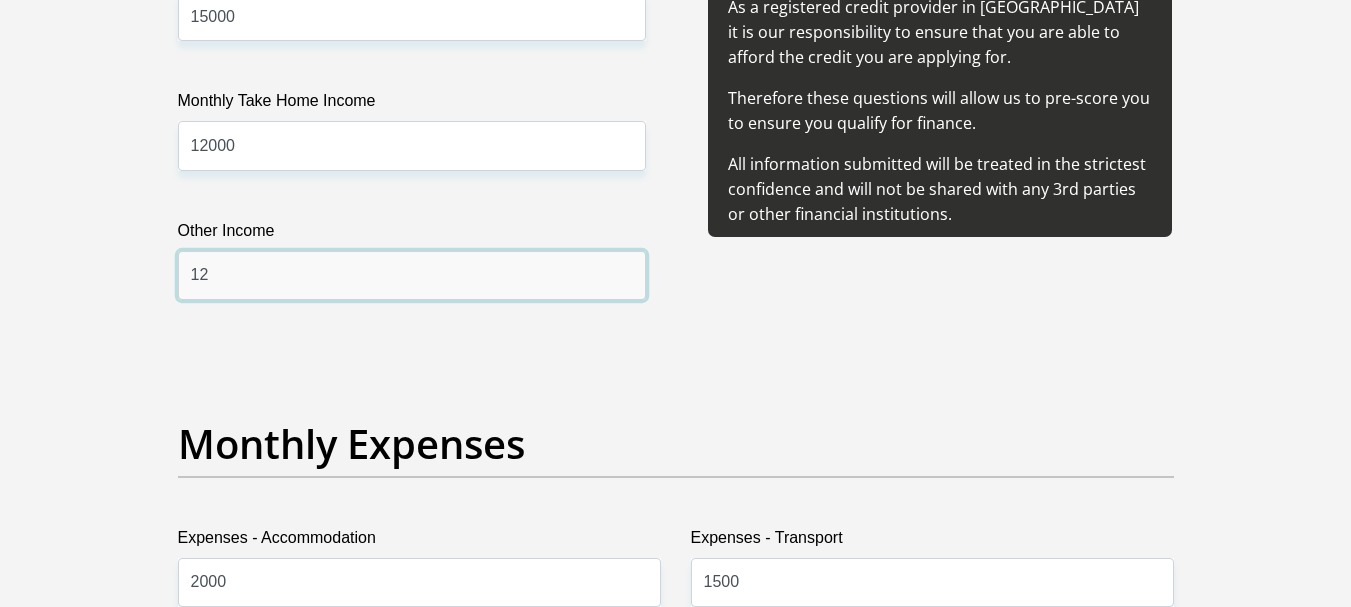 type on "1" 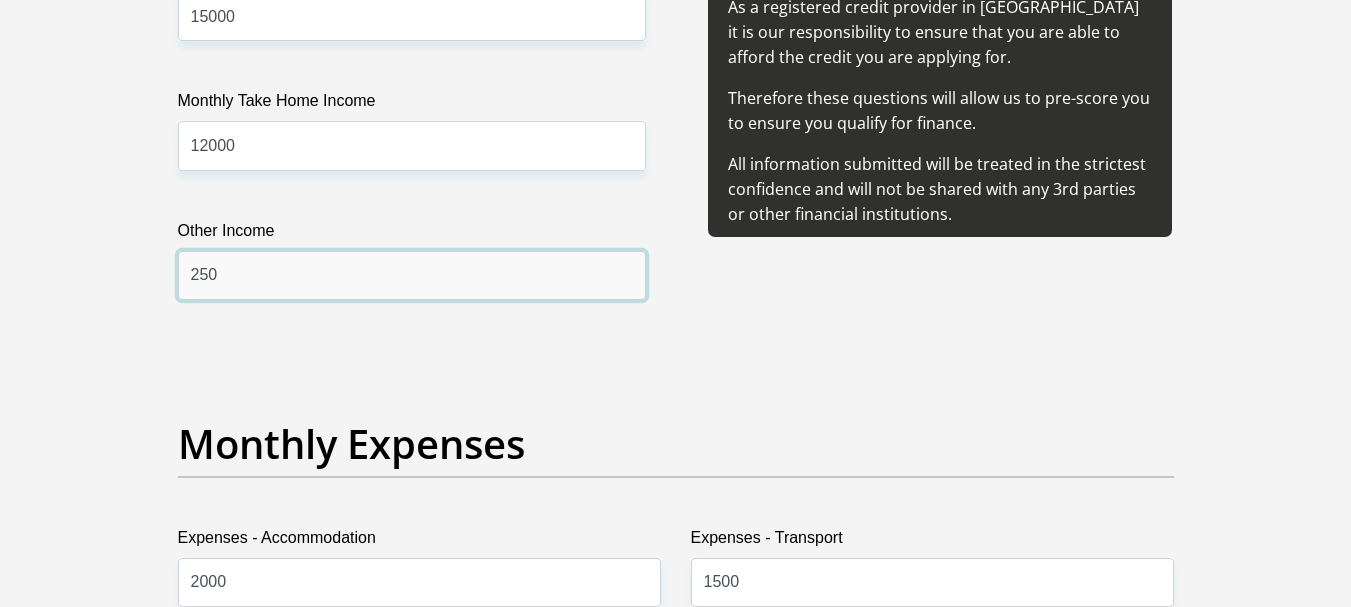 type on "250" 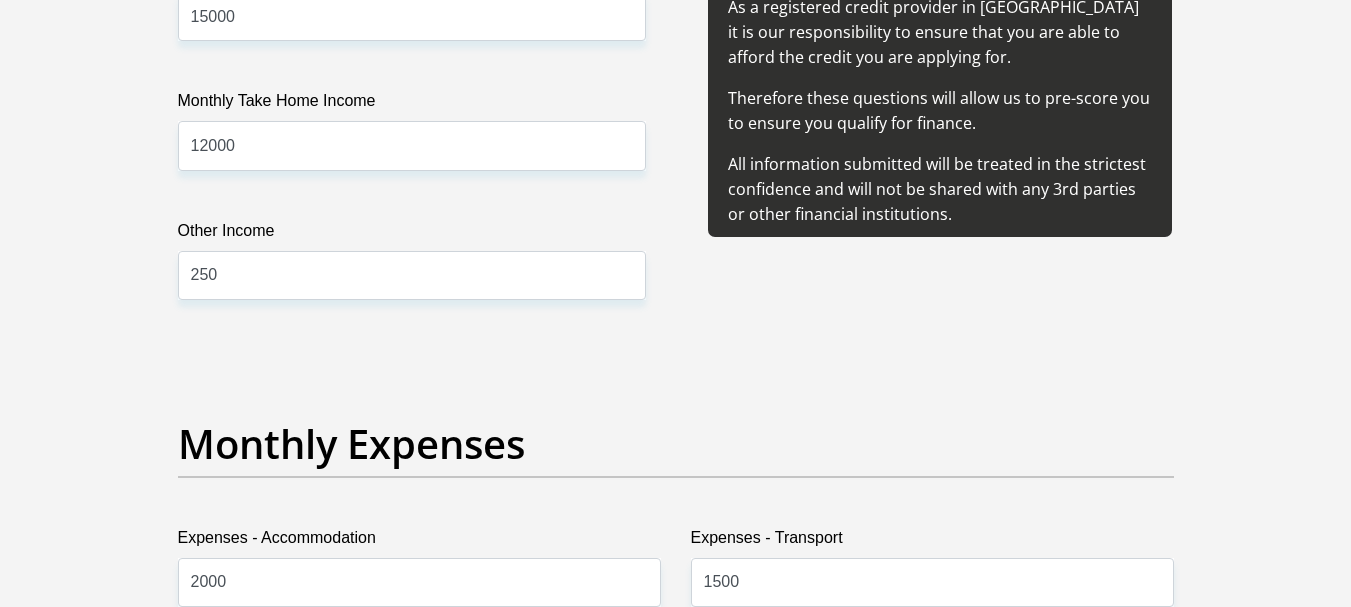 scroll, scrollTop: 2910, scrollLeft: 0, axis: vertical 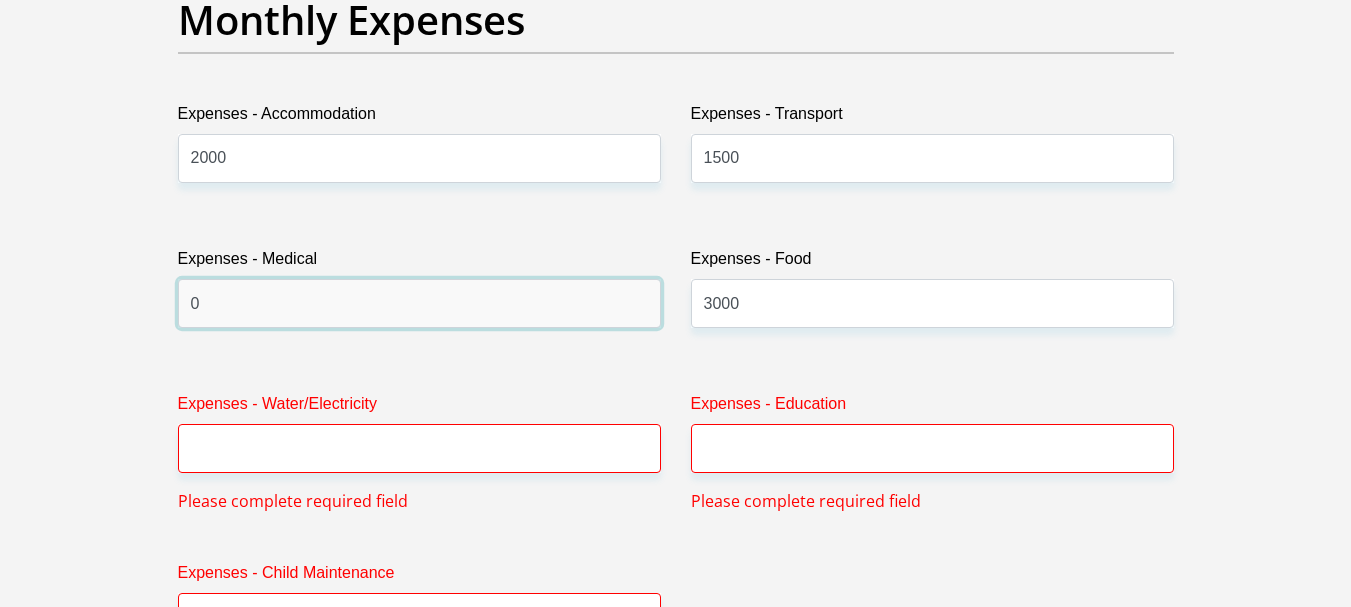 type on "0" 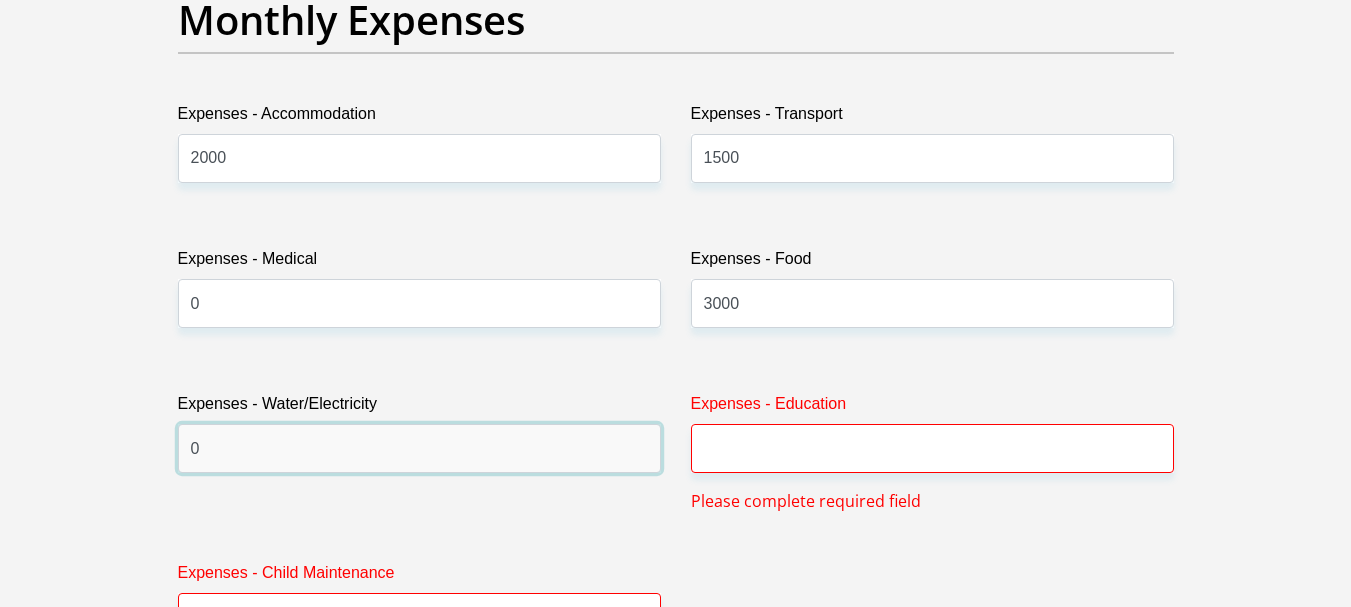 type on "0" 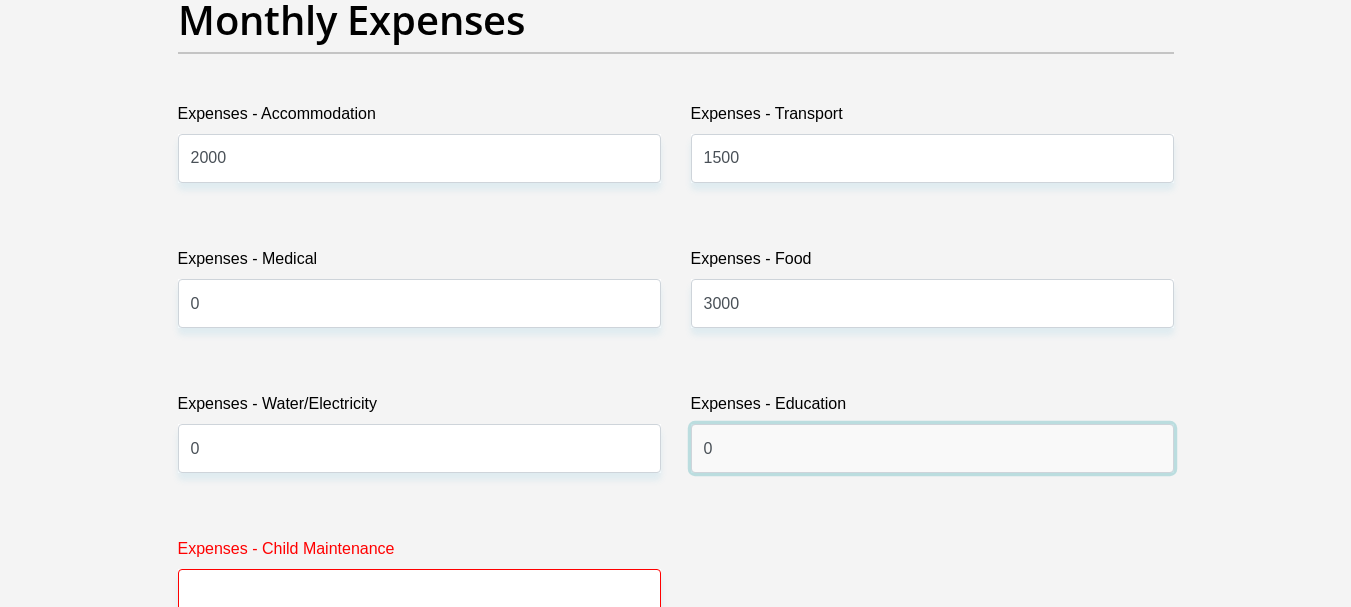 type on "0" 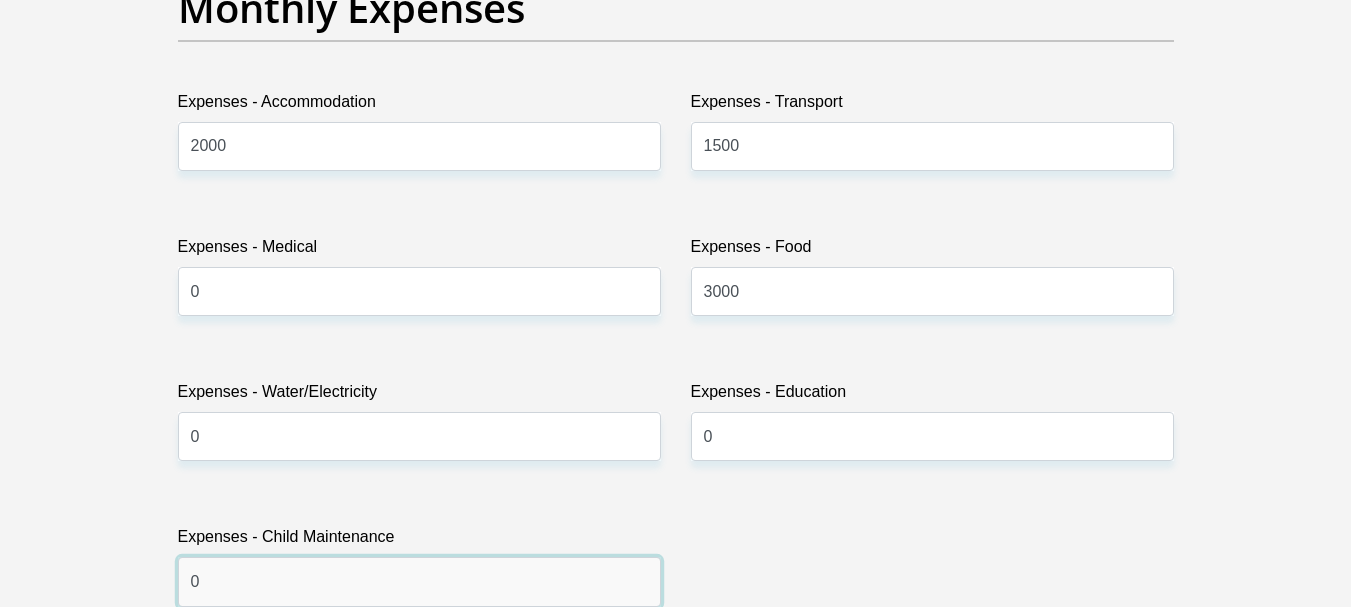 type on "0" 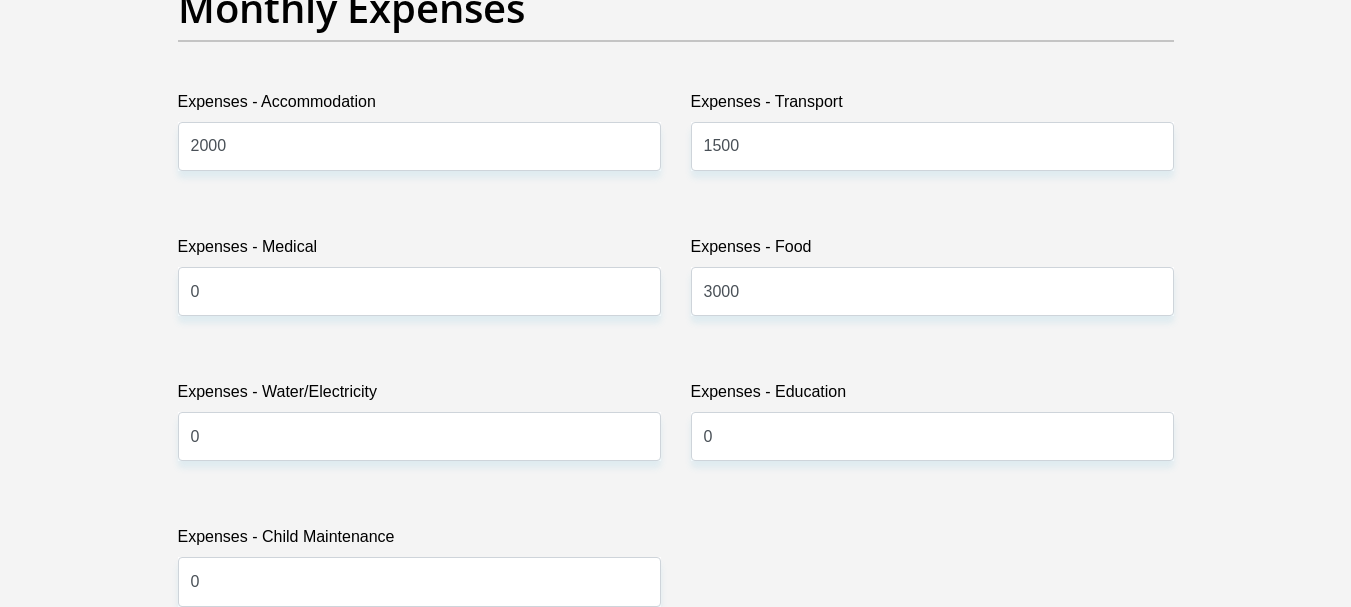 scroll, scrollTop: 3508, scrollLeft: 0, axis: vertical 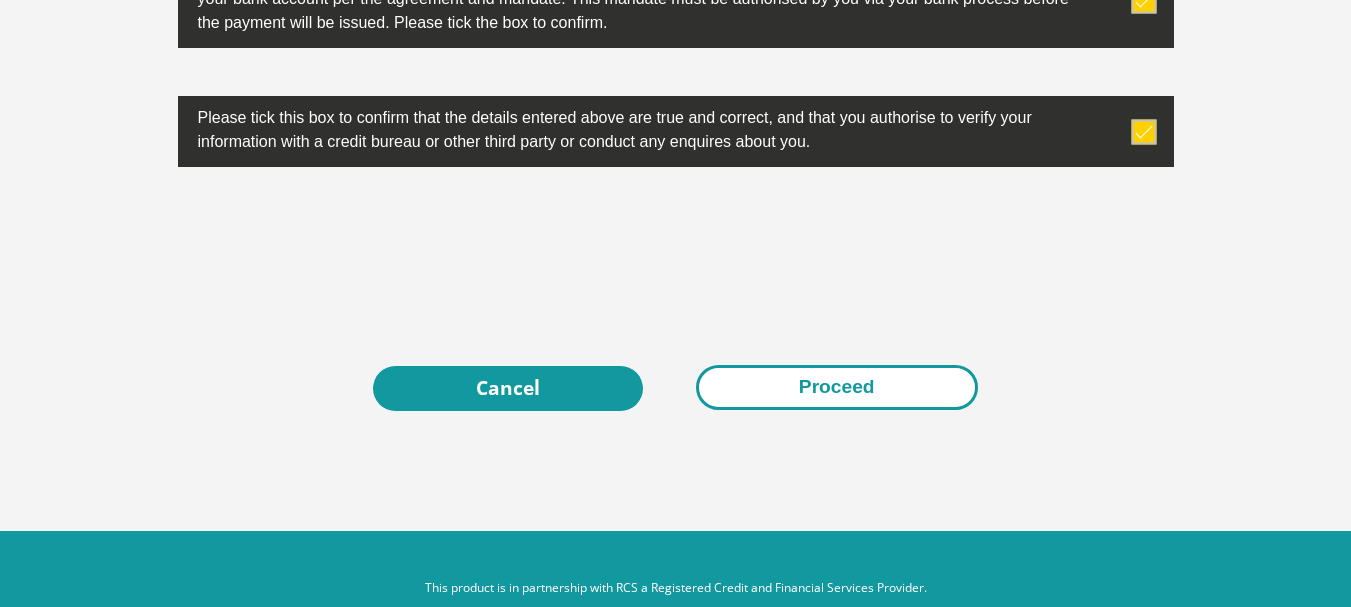 click on "Proceed" at bounding box center (837, 387) 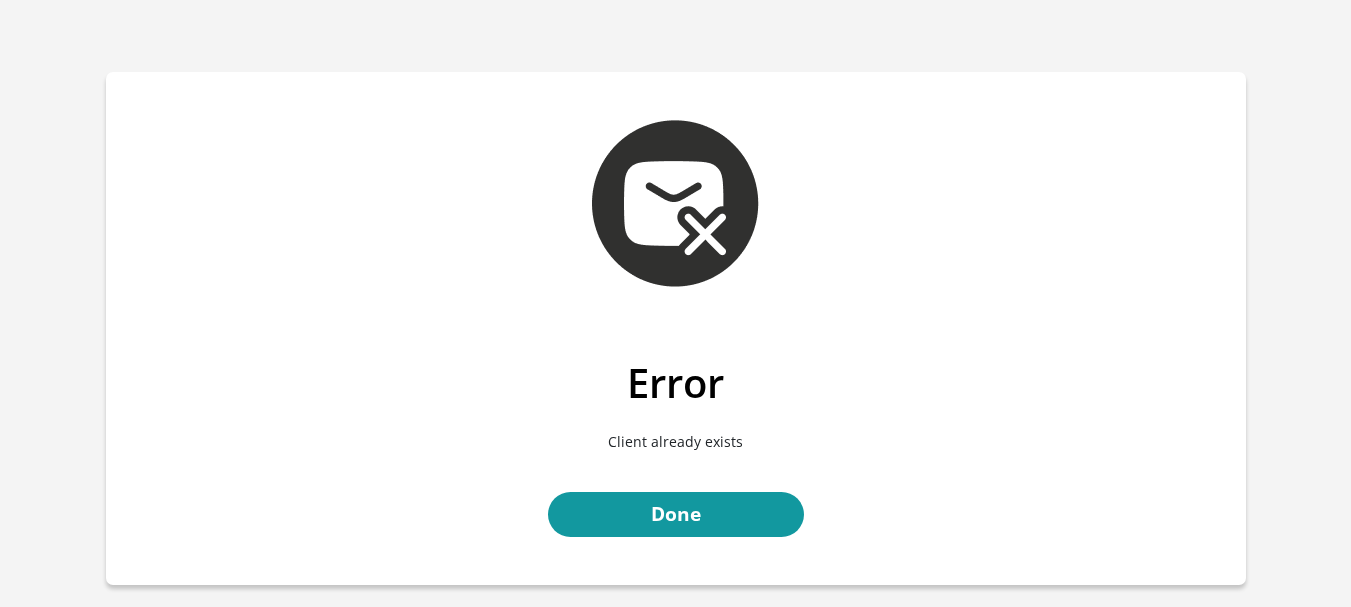 scroll, scrollTop: 0, scrollLeft: 0, axis: both 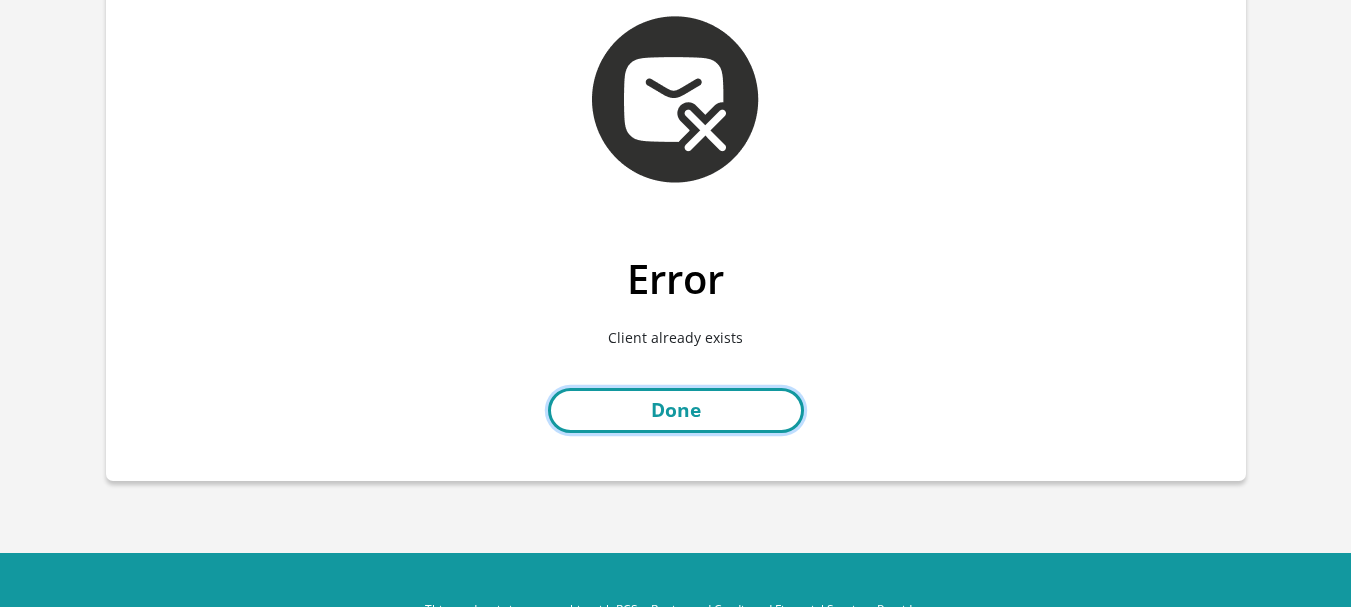 click on "Done" at bounding box center [676, 410] 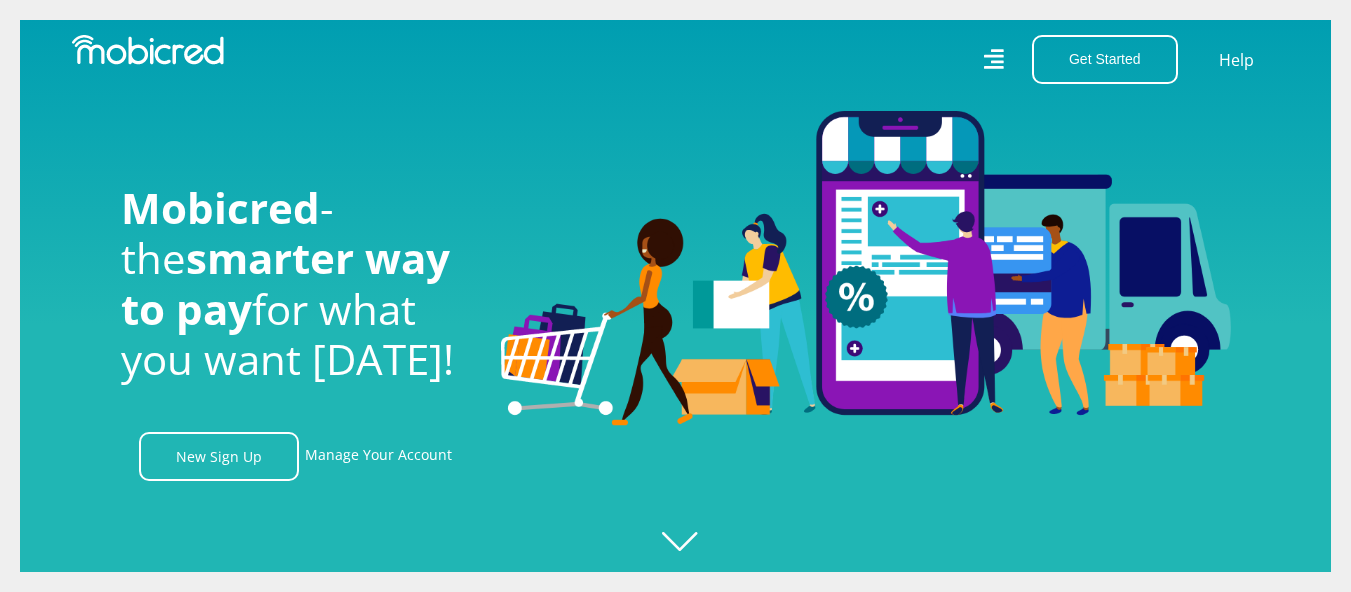 scroll, scrollTop: 0, scrollLeft: 0, axis: both 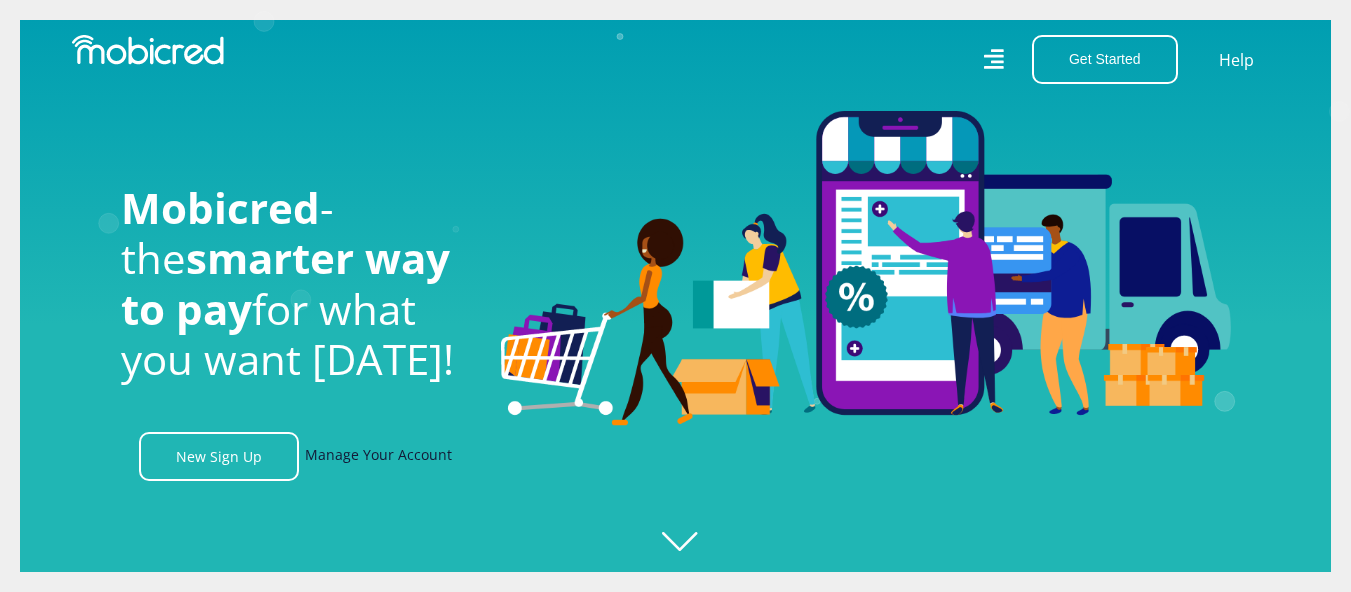 click on "Manage Your Account" at bounding box center (378, 456) 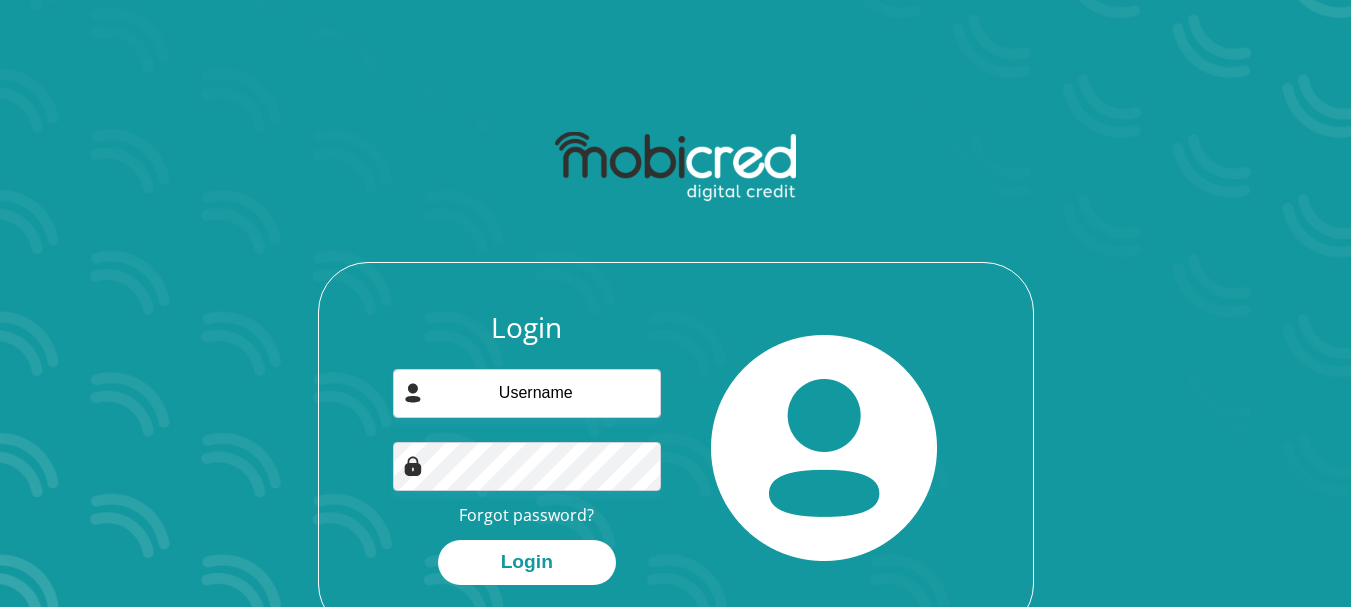 scroll, scrollTop: 0, scrollLeft: 0, axis: both 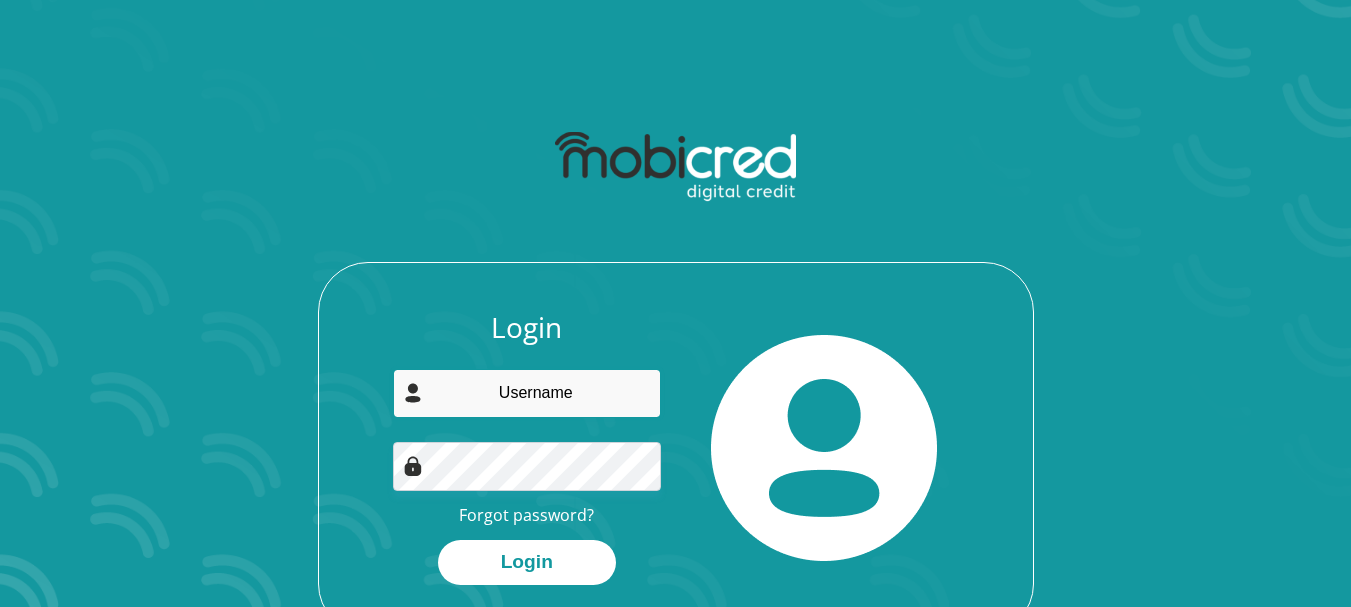 click at bounding box center [527, 393] 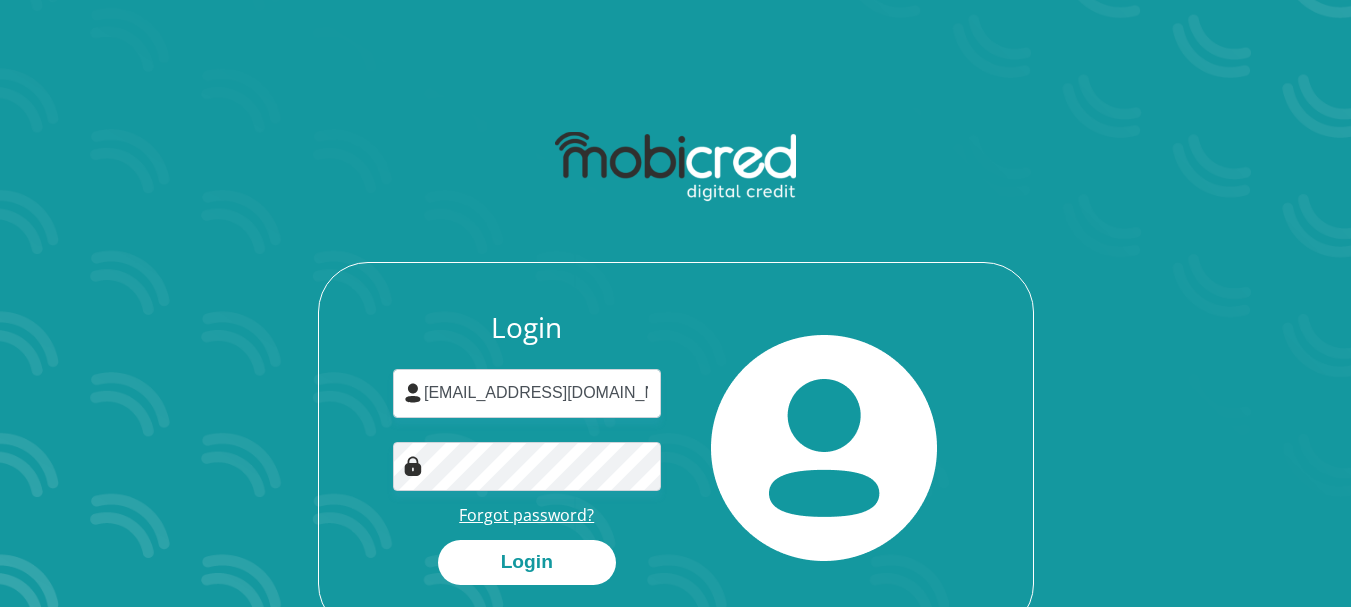 click on "Forgot password?" at bounding box center (526, 515) 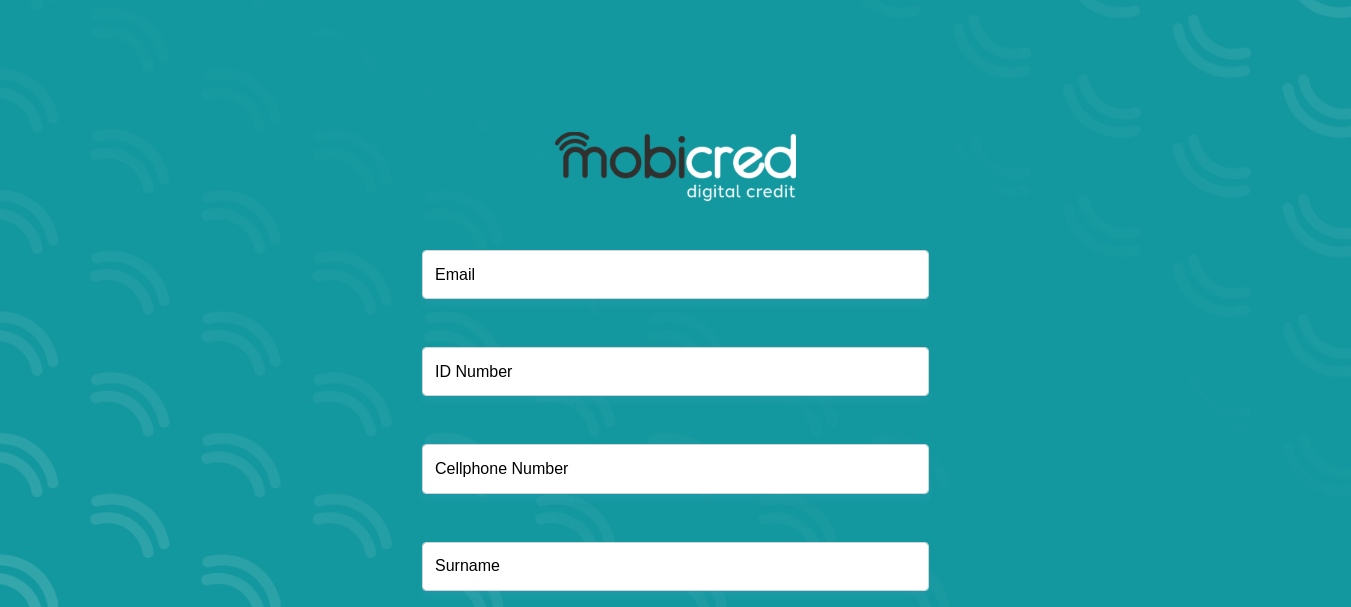 scroll, scrollTop: 0, scrollLeft: 0, axis: both 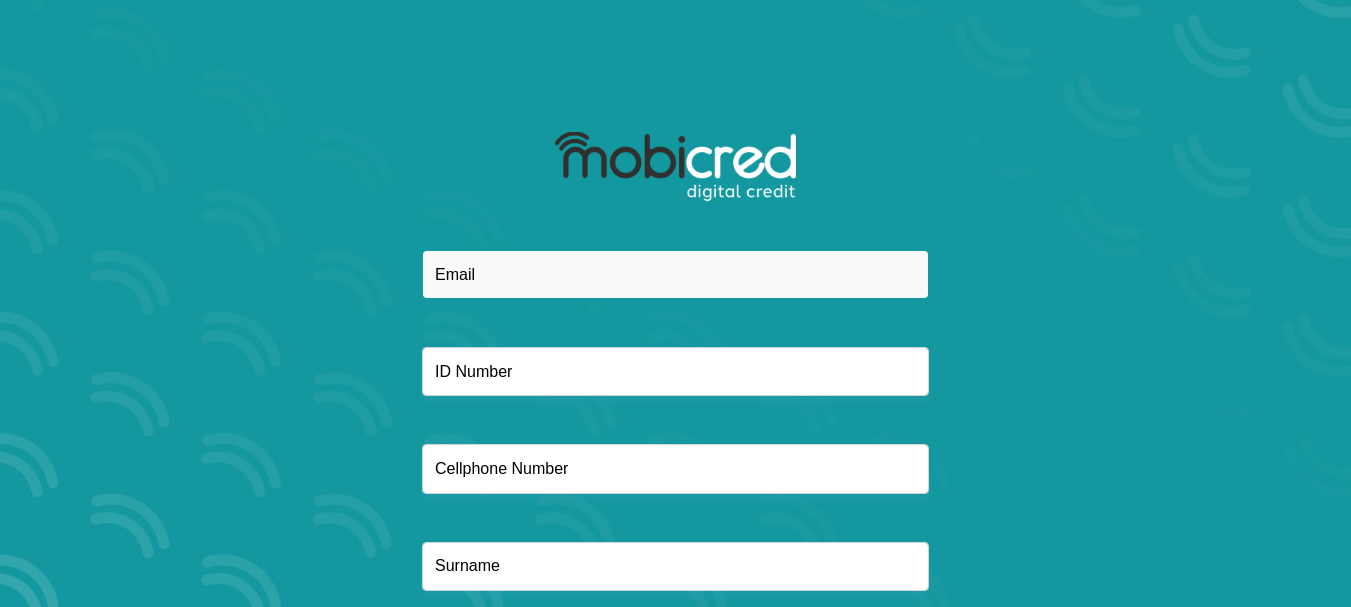 click at bounding box center (675, 274) 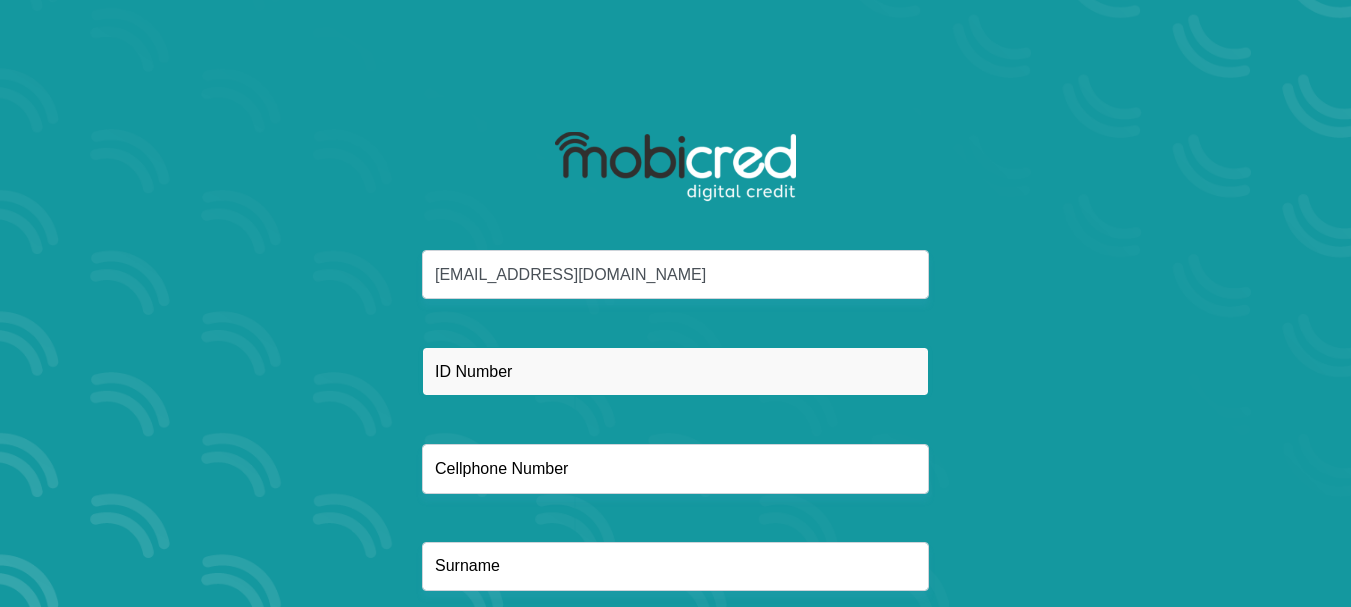 click at bounding box center [675, 371] 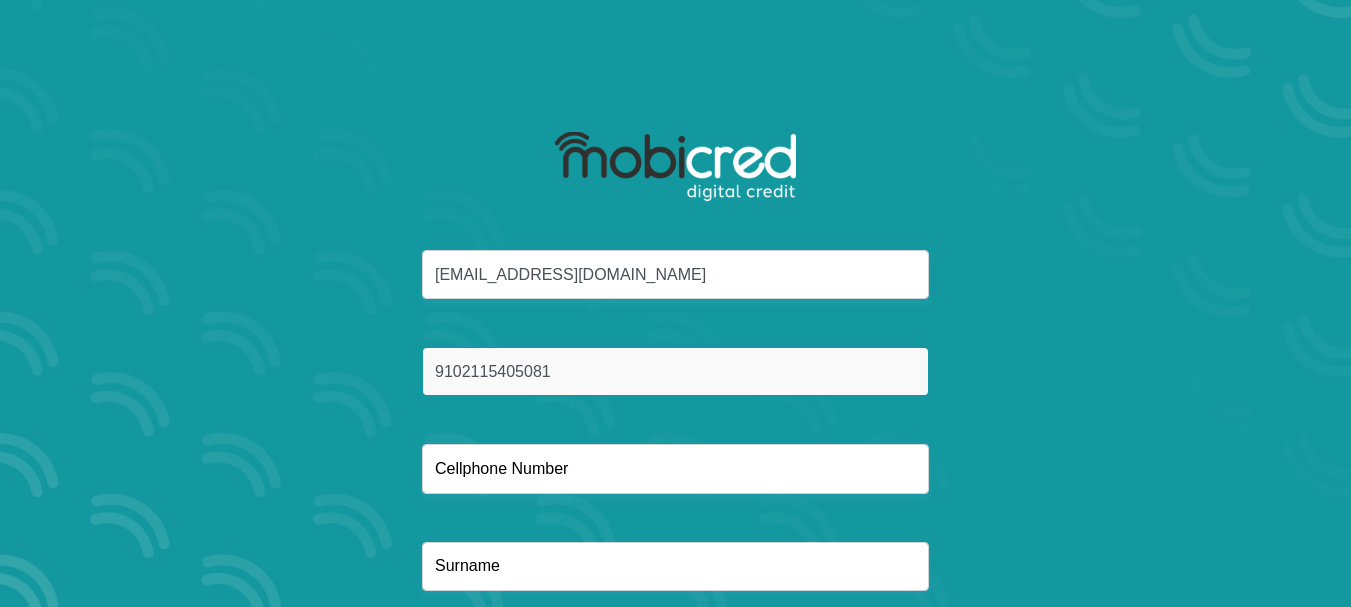 type on "9102115405081" 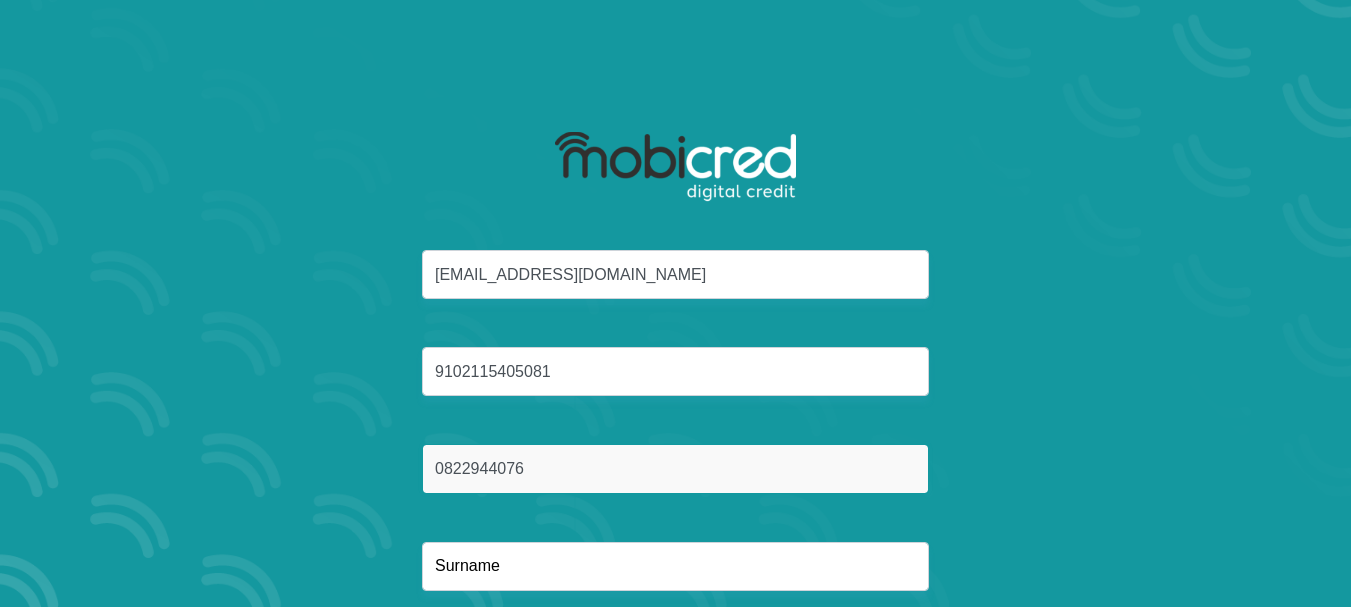 type on "0822944076" 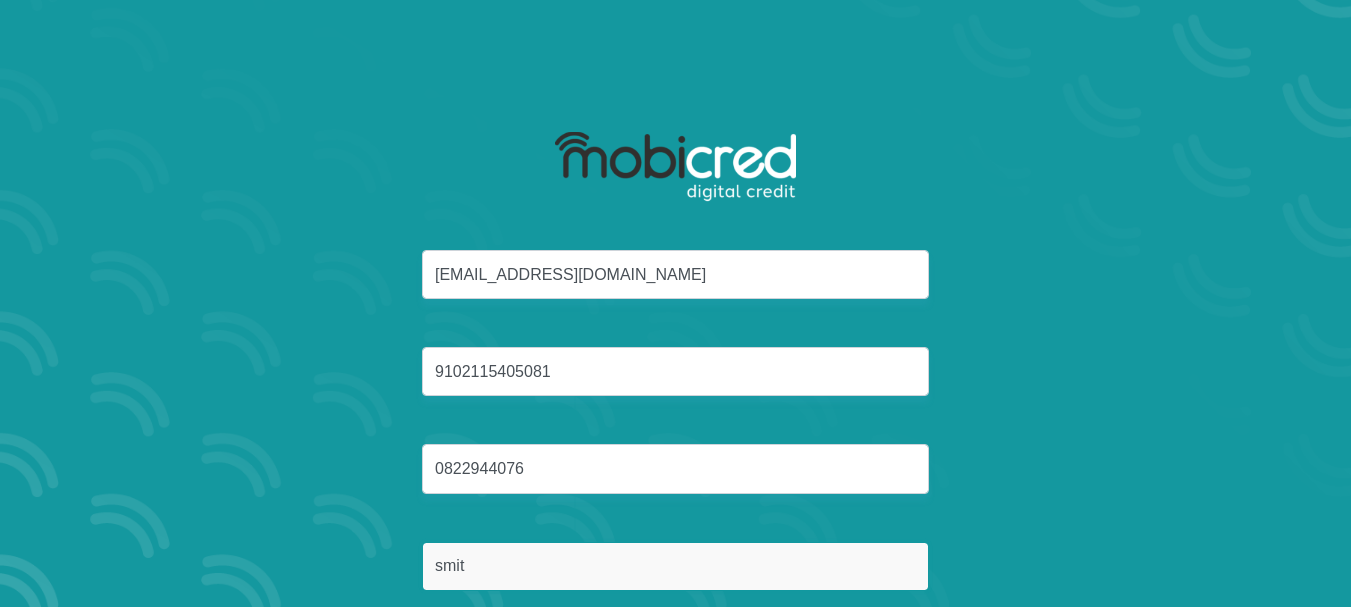 type on "smit" 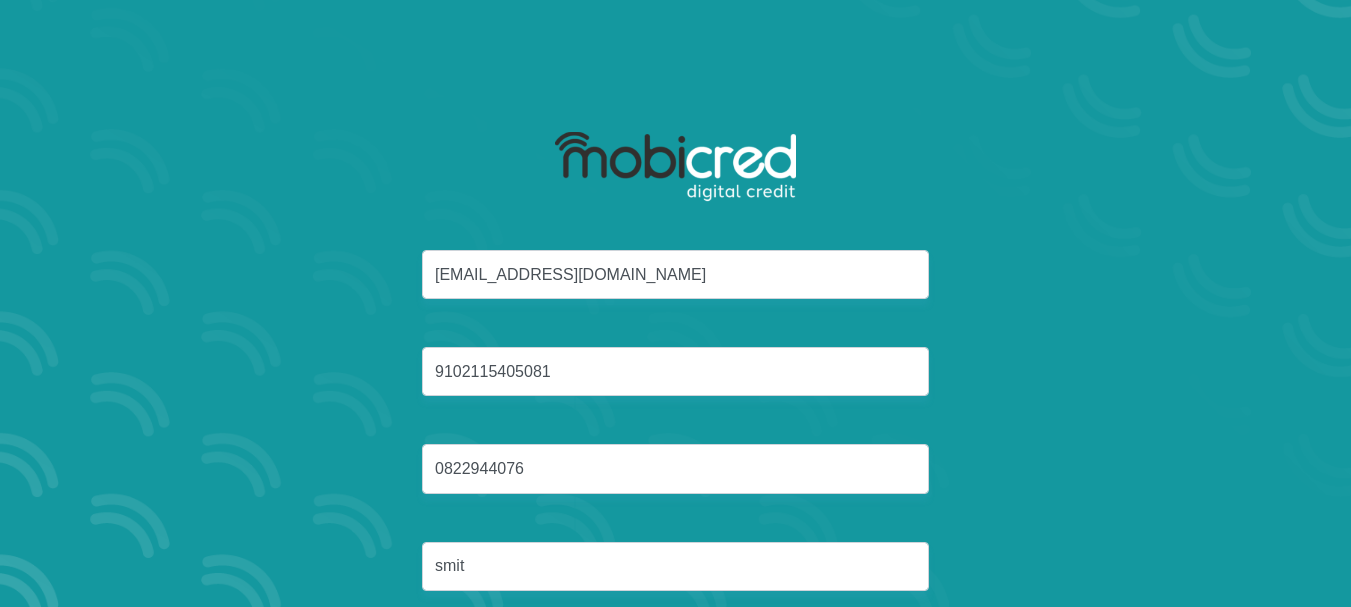 scroll, scrollTop: 125, scrollLeft: 0, axis: vertical 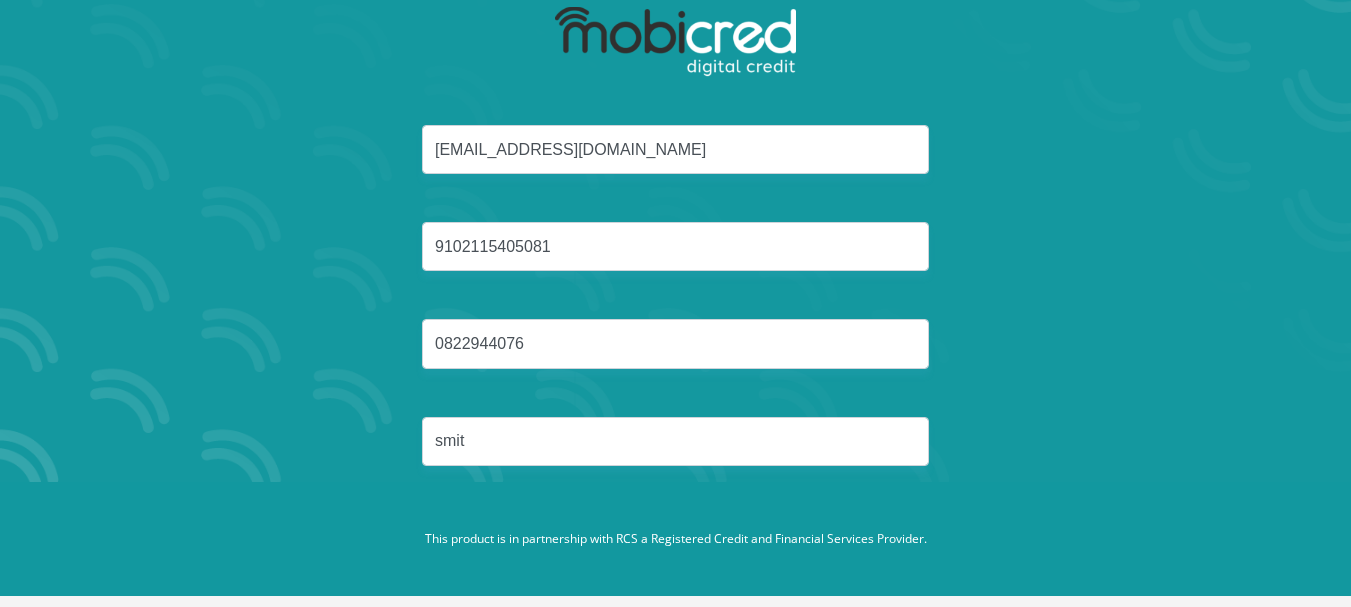 type 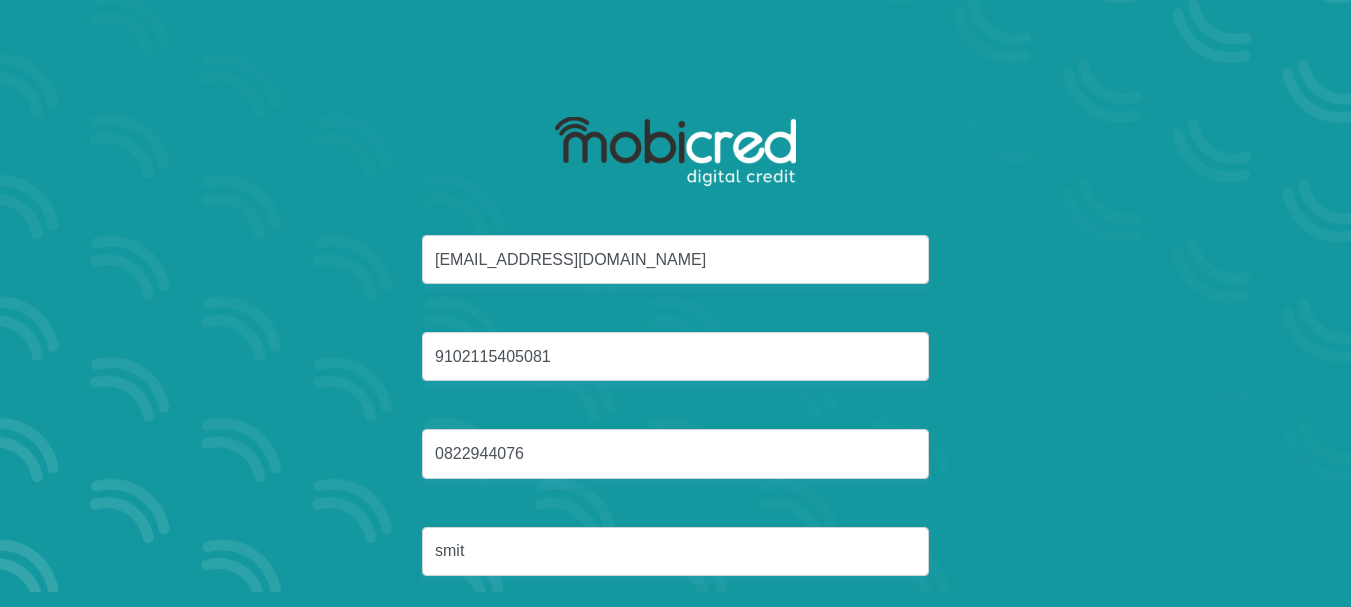 scroll, scrollTop: 0, scrollLeft: 0, axis: both 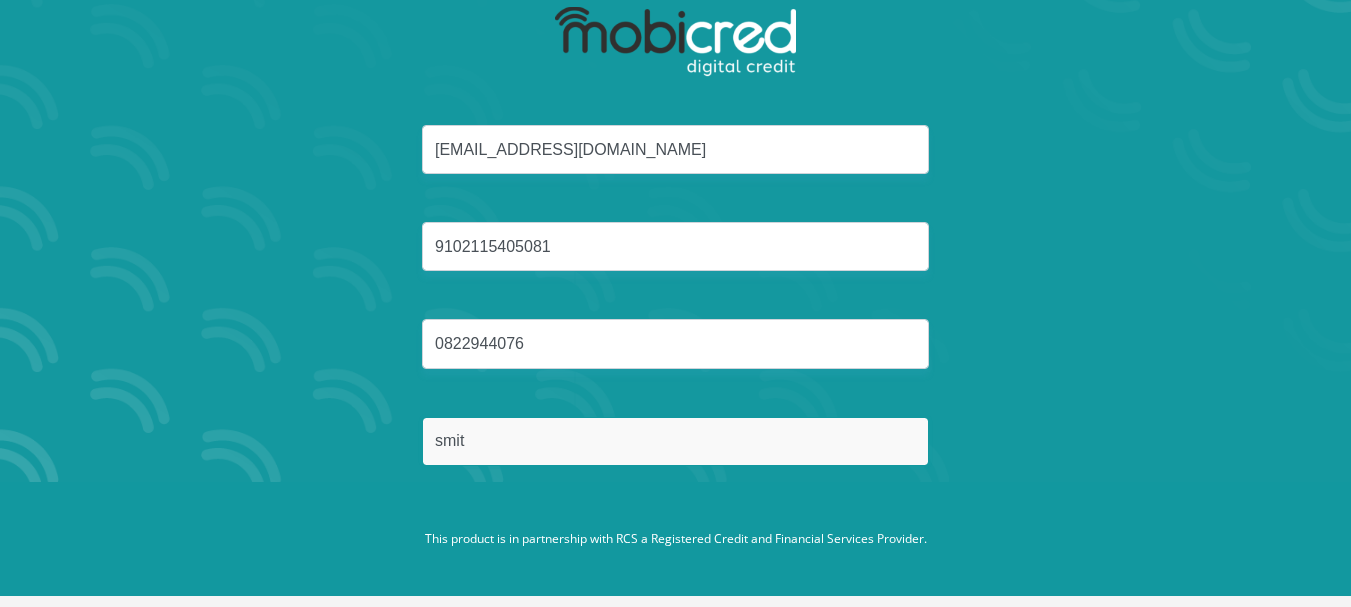 click on "smit" at bounding box center (675, 441) 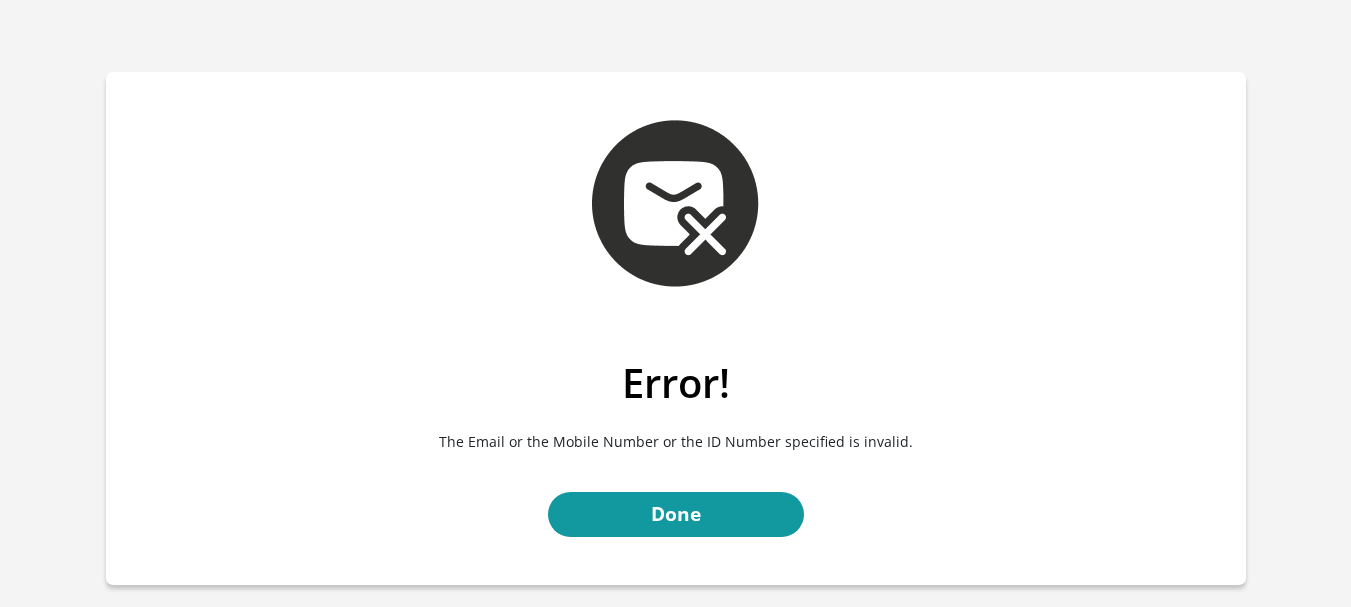 scroll, scrollTop: 0, scrollLeft: 0, axis: both 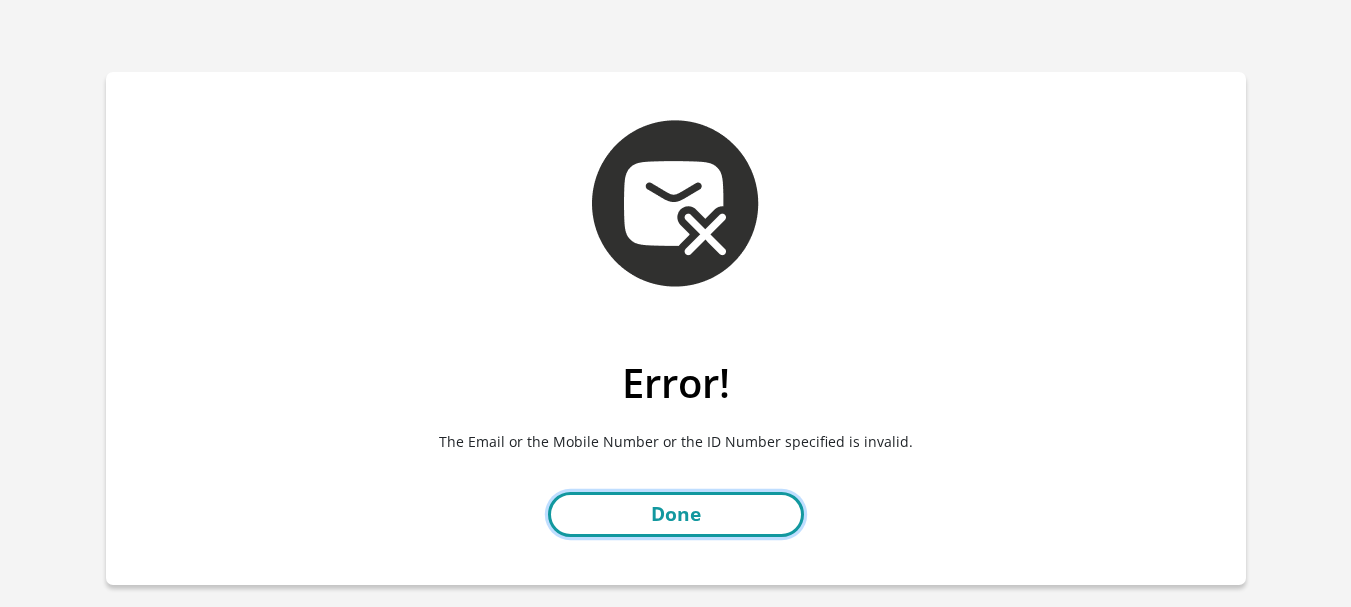 click on "Done" at bounding box center [676, 514] 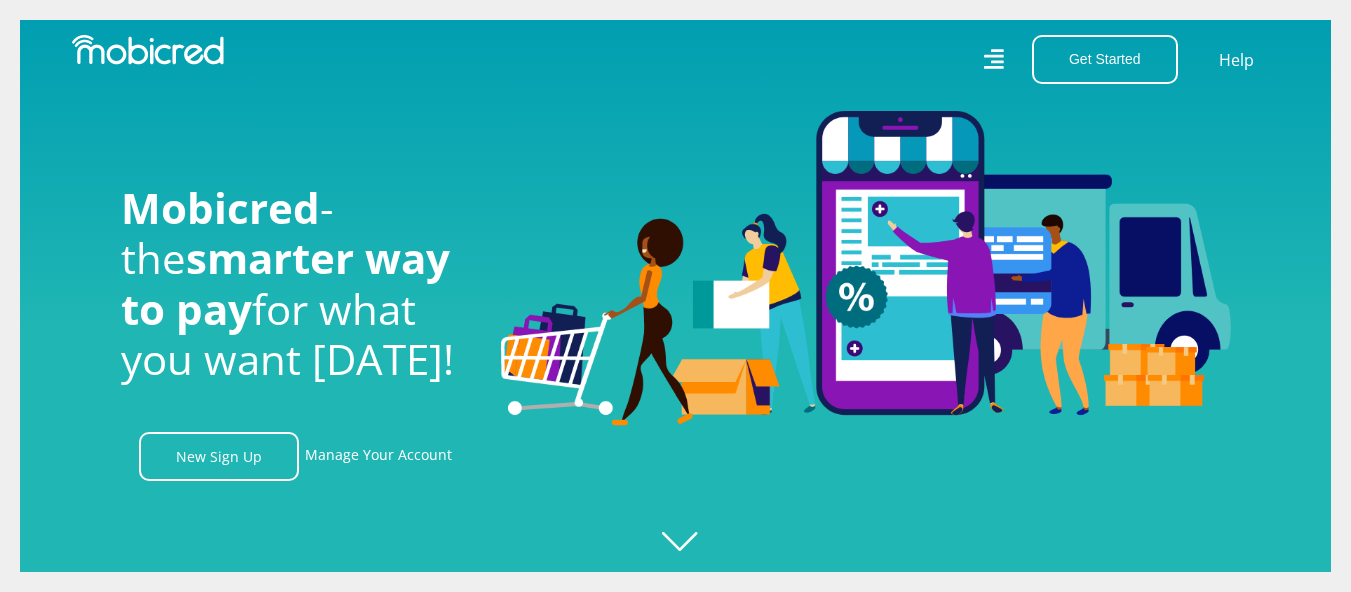 scroll, scrollTop: 0, scrollLeft: 0, axis: both 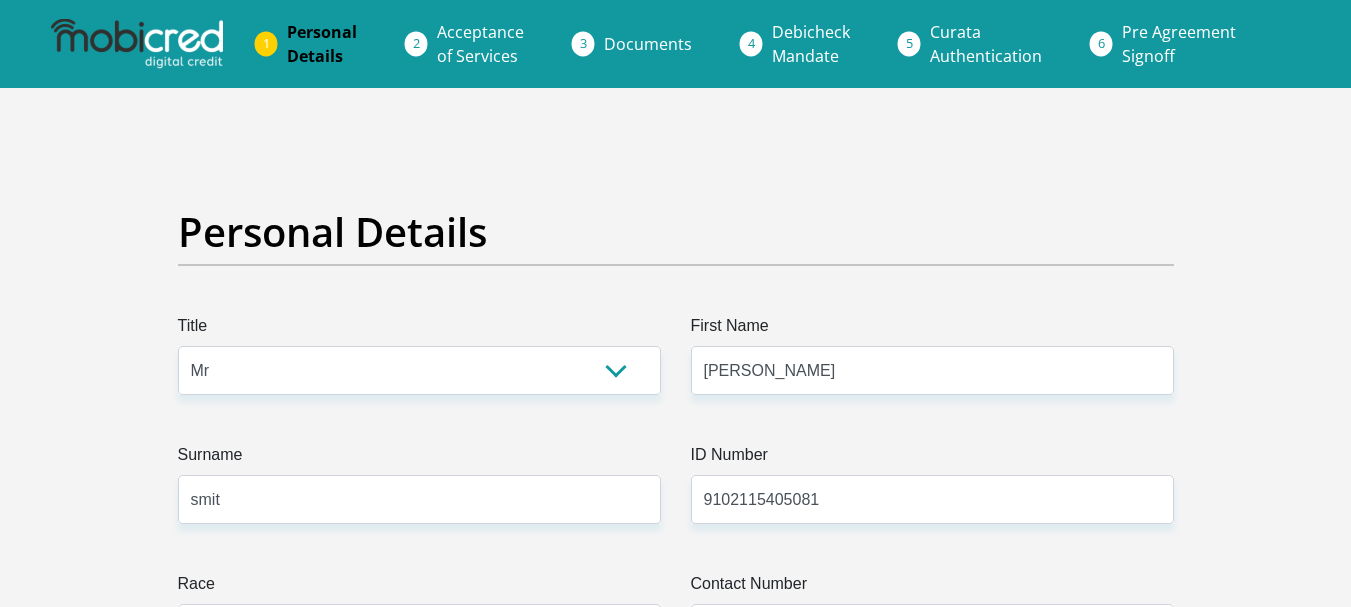 select on "Mr" 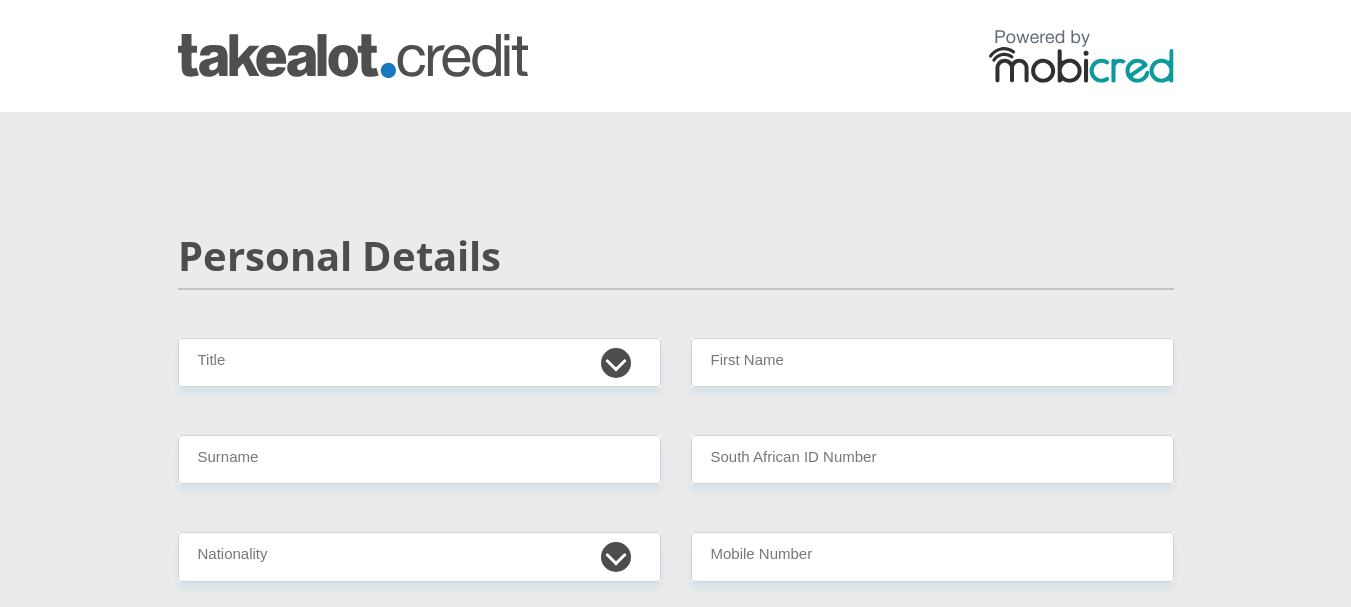 scroll, scrollTop: 0, scrollLeft: 0, axis: both 